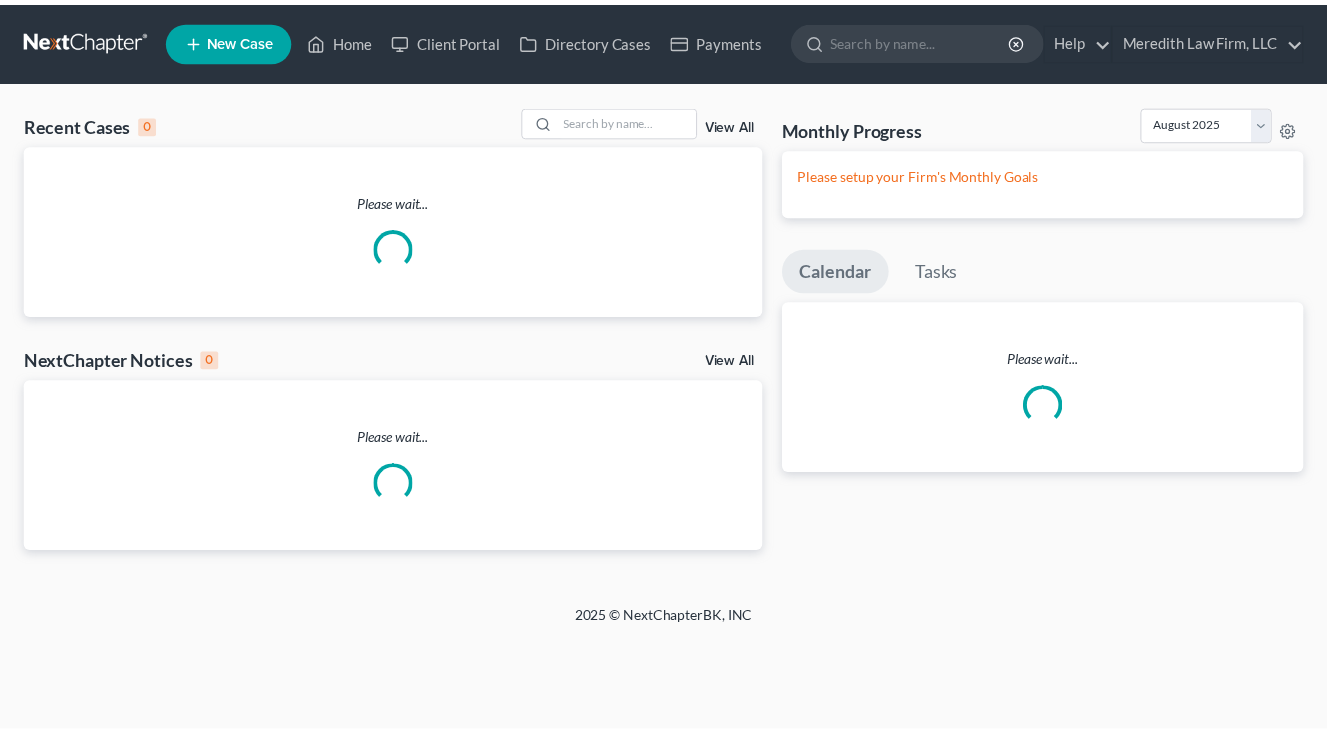 scroll, scrollTop: 0, scrollLeft: 0, axis: both 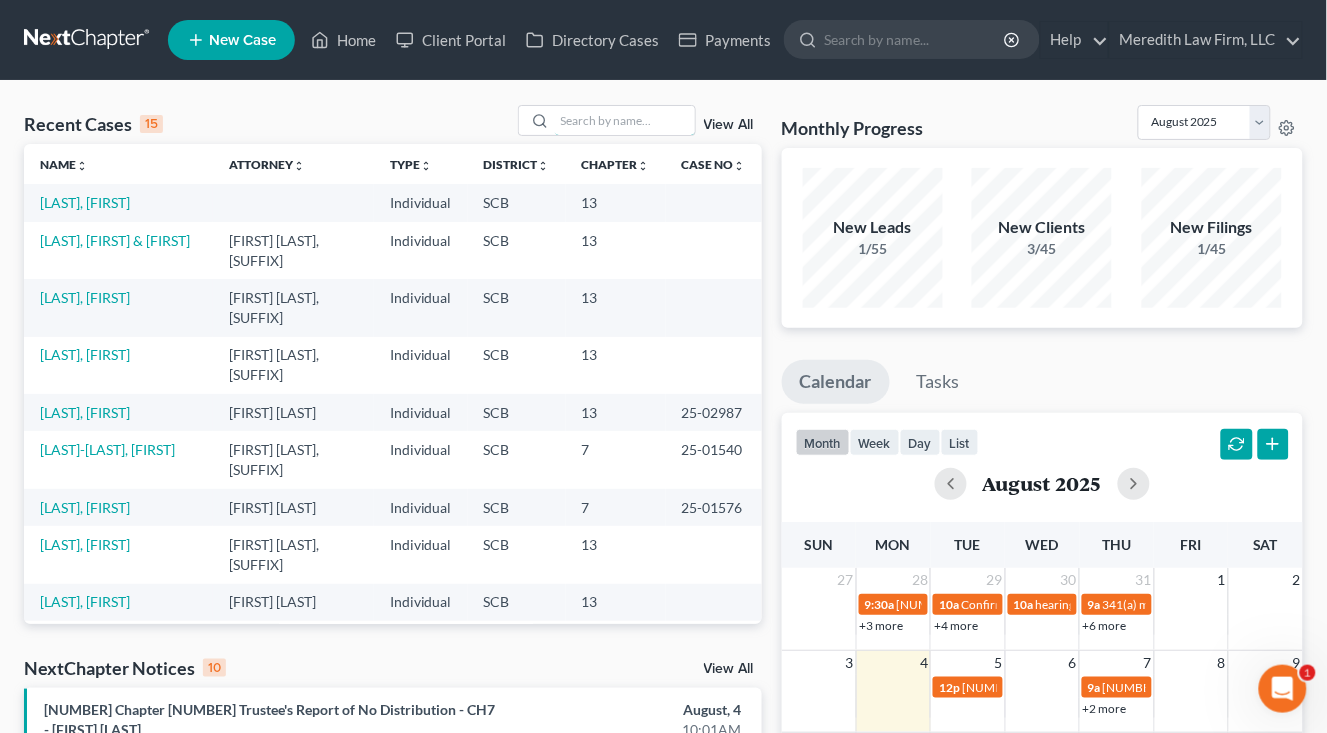 click at bounding box center (625, 120) 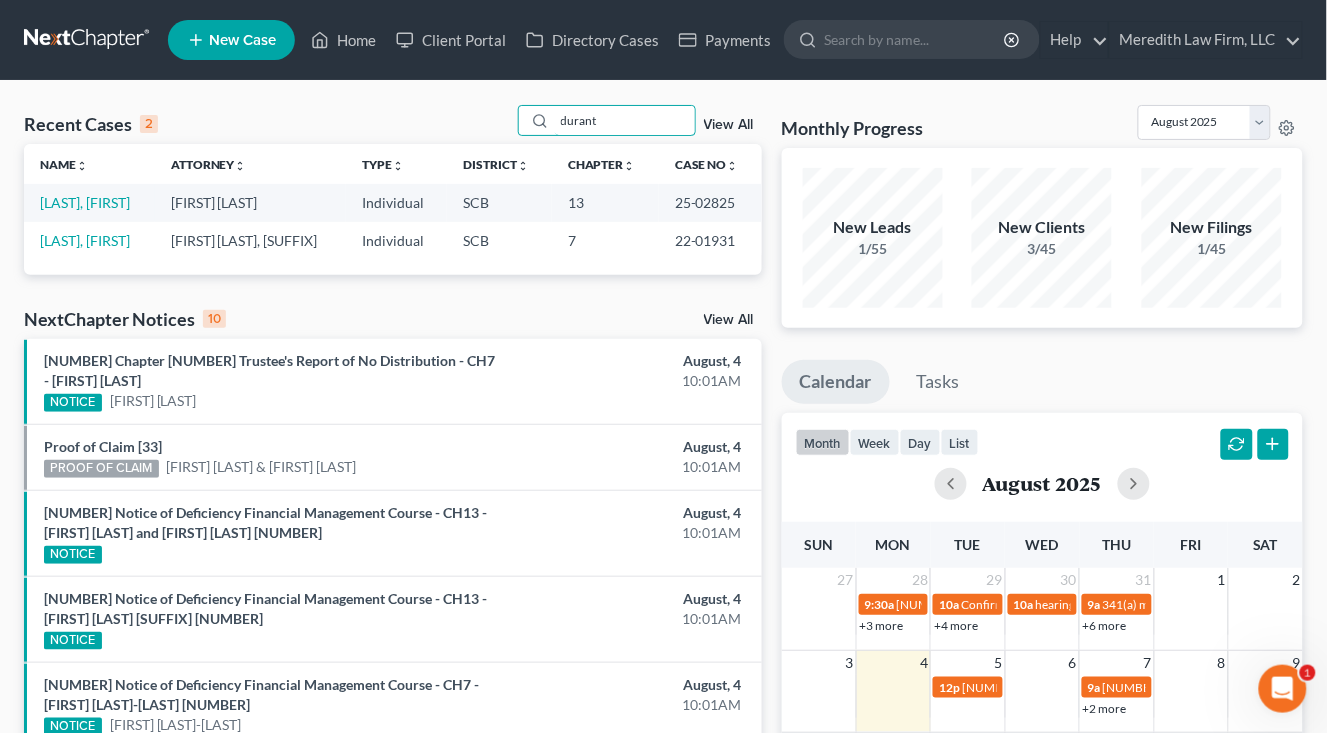click on "durant" at bounding box center (625, 120) 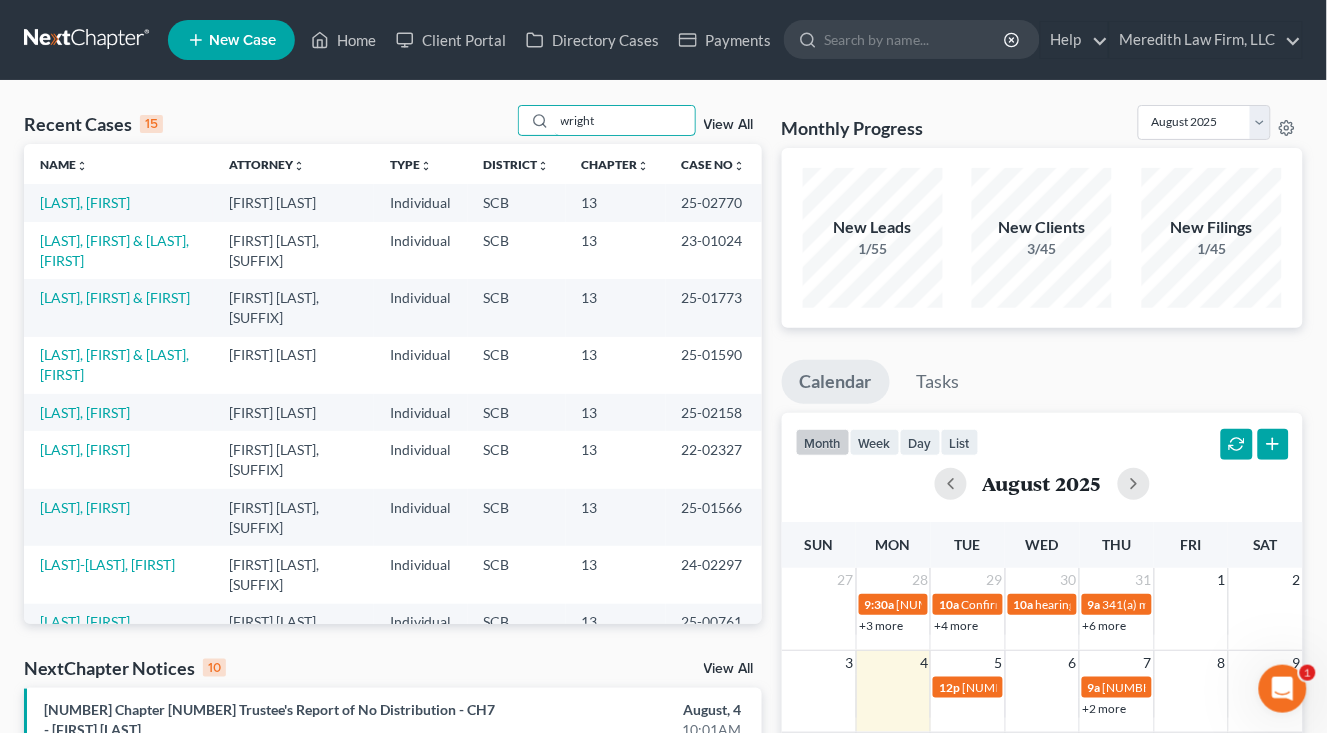 type on "wright" 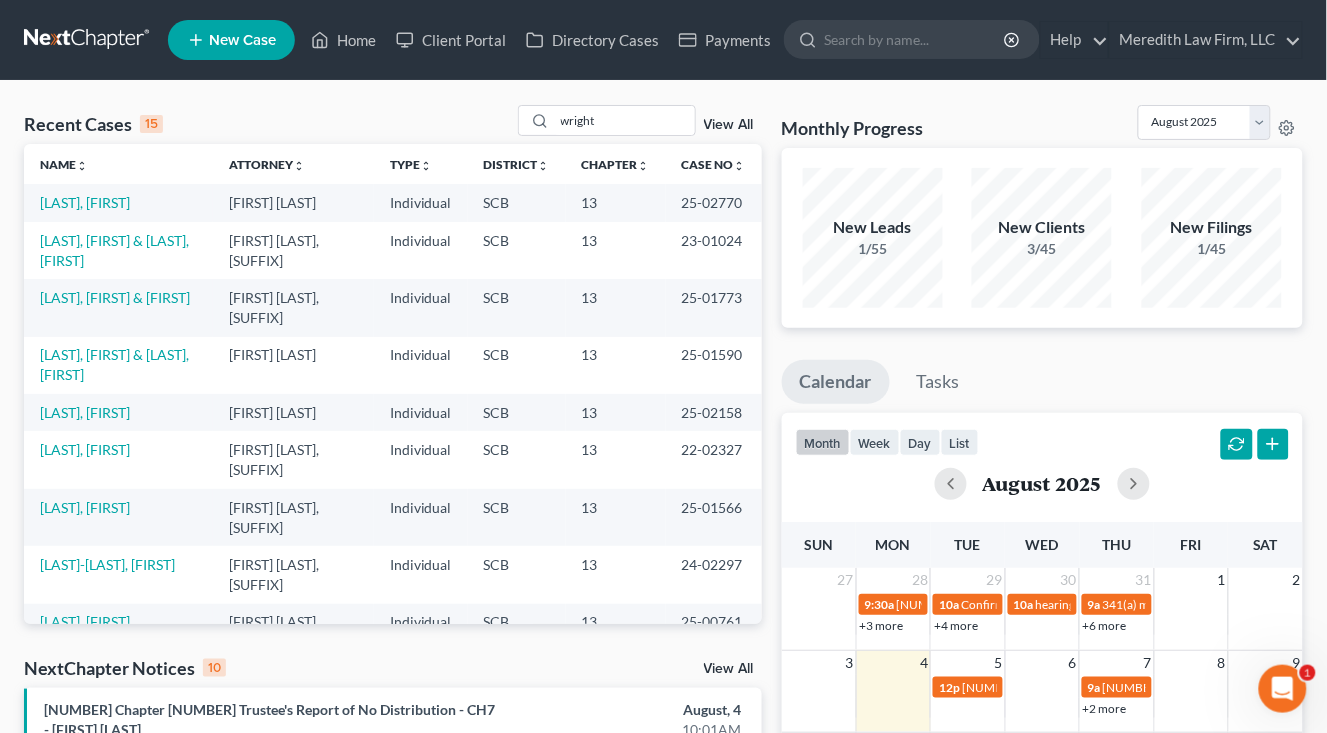 click on "[LAST], [FIRST]" at bounding box center [118, 202] 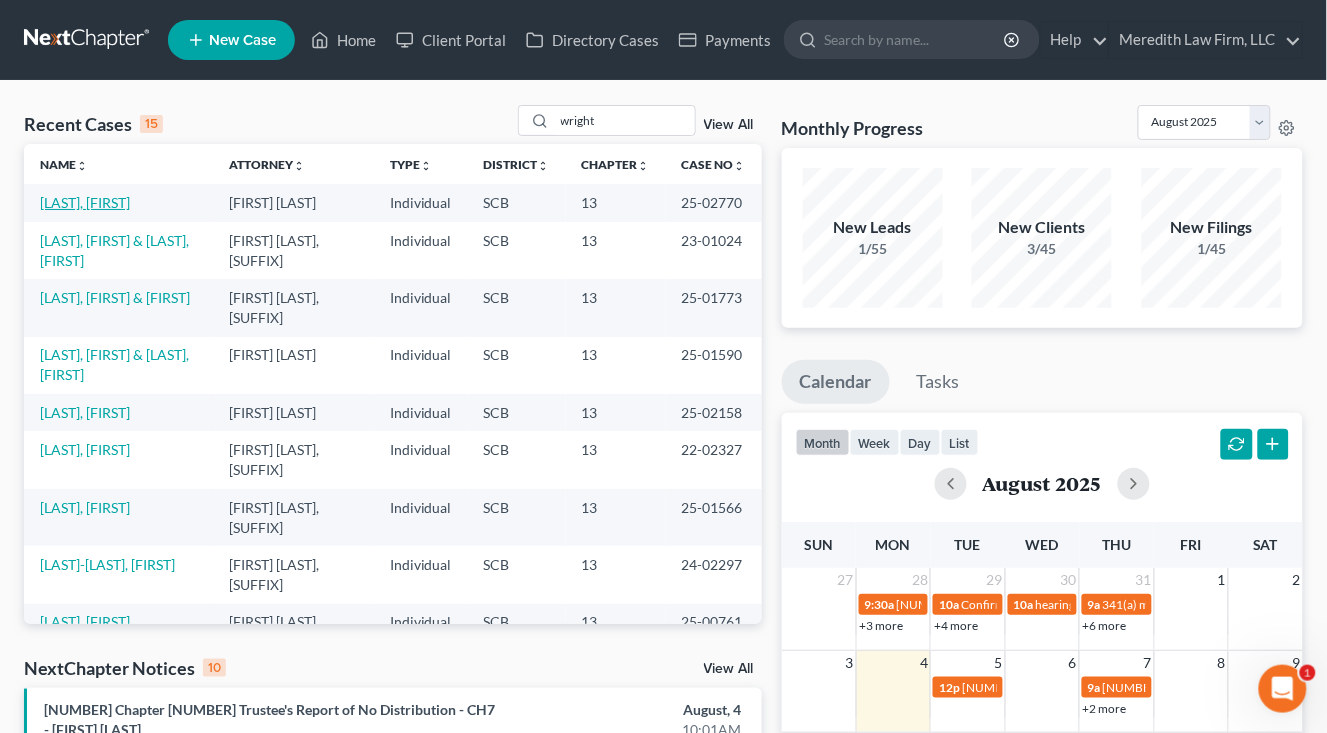 click on "[LAST], [FIRST]" at bounding box center [85, 202] 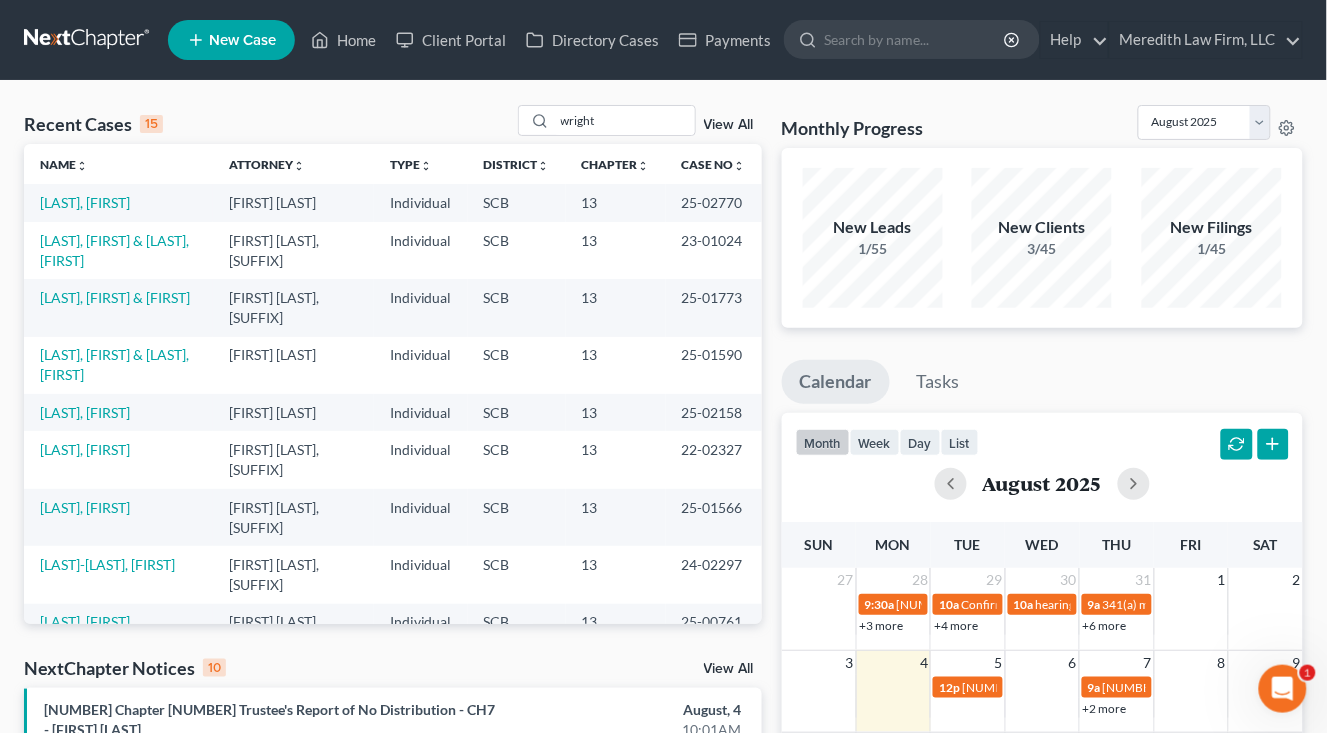 select on "2" 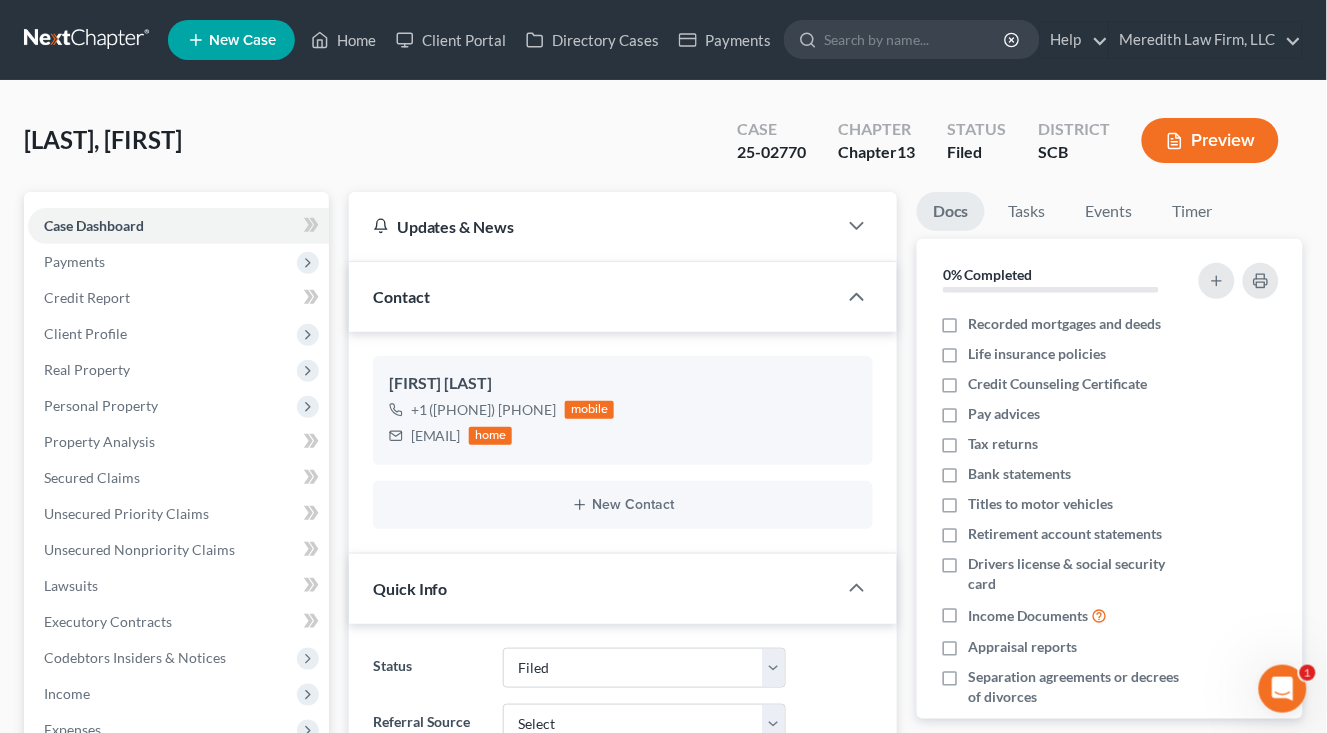 select on "0" 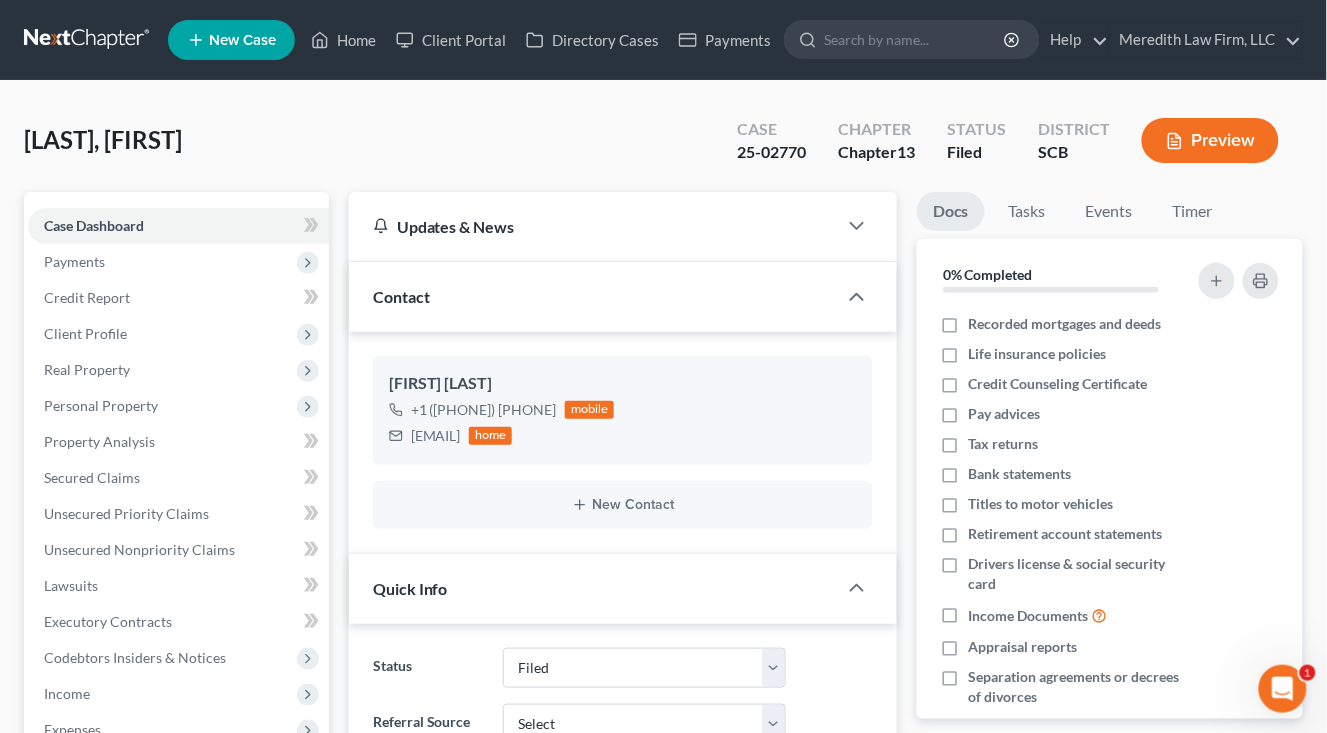 scroll, scrollTop: 45, scrollLeft: 0, axis: vertical 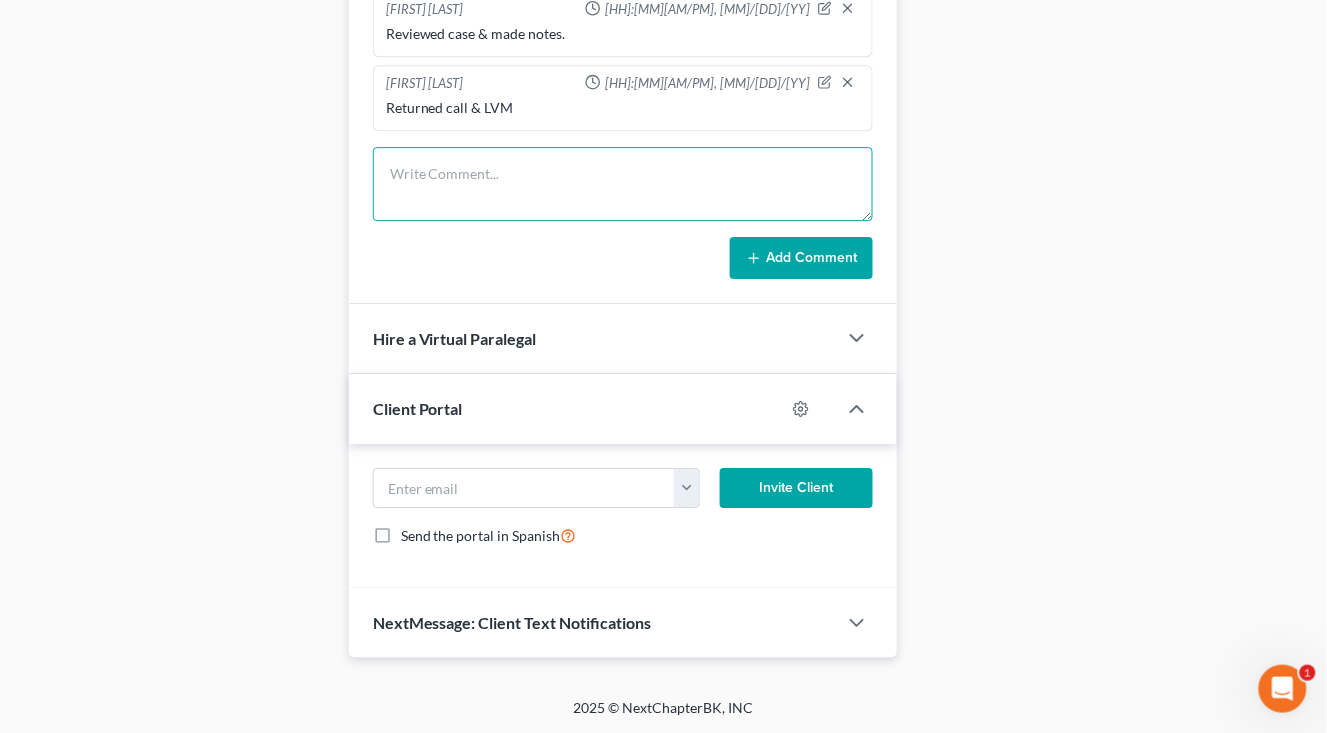 click at bounding box center (623, 184) 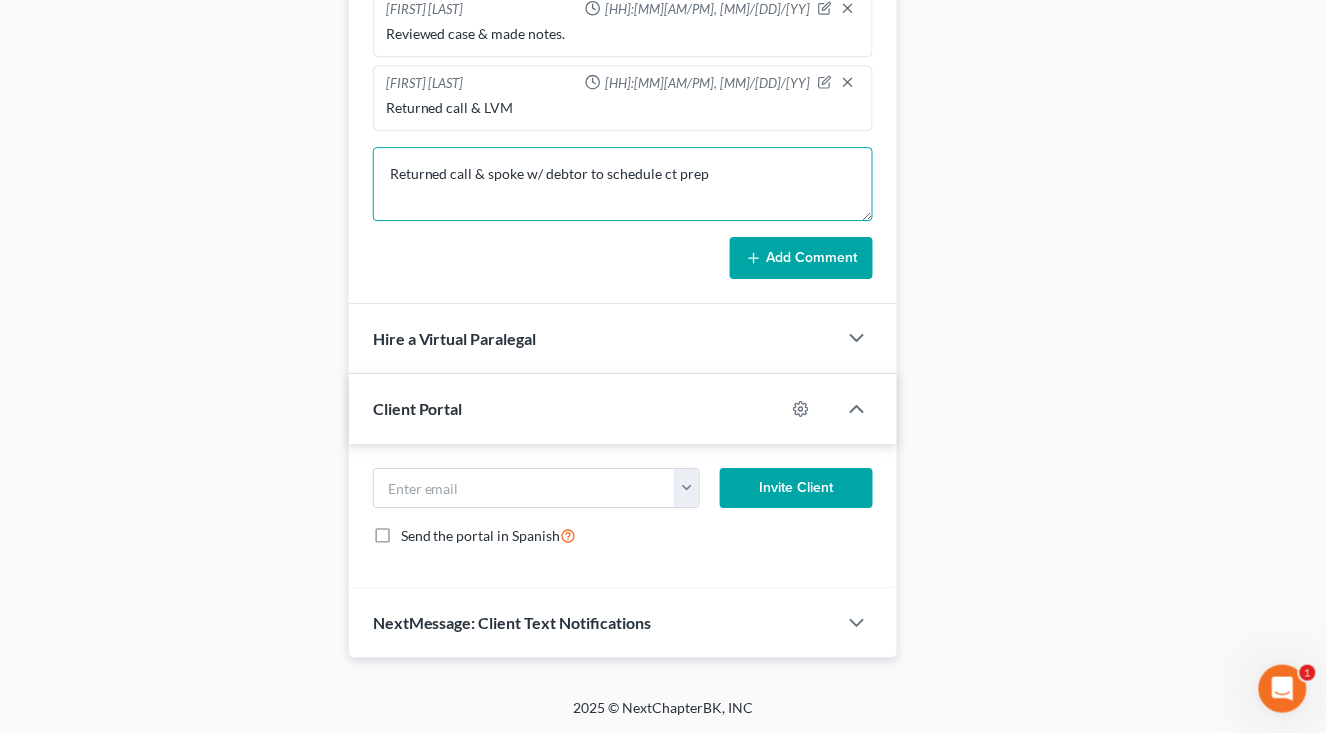 type on "Returned call & spoke w/ debtor to schedule ct prep" 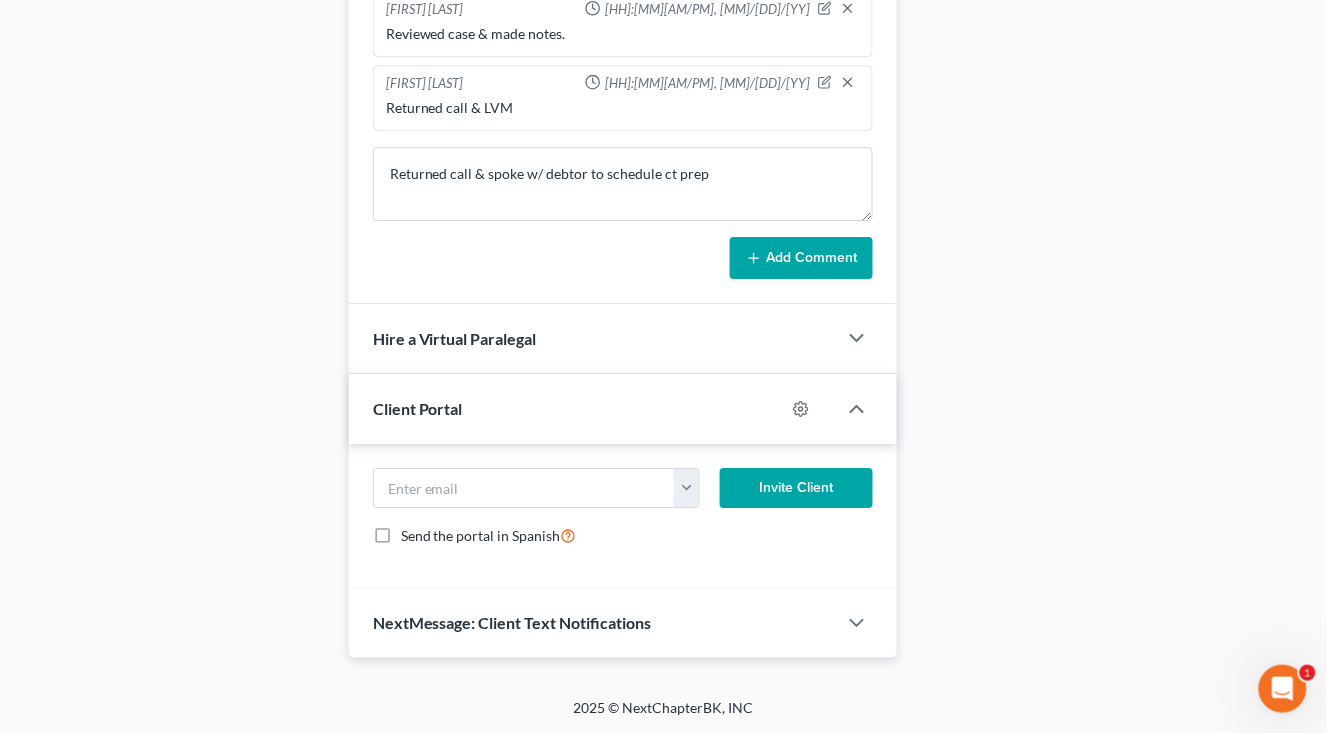 click on "Add Comment" at bounding box center (801, 258) 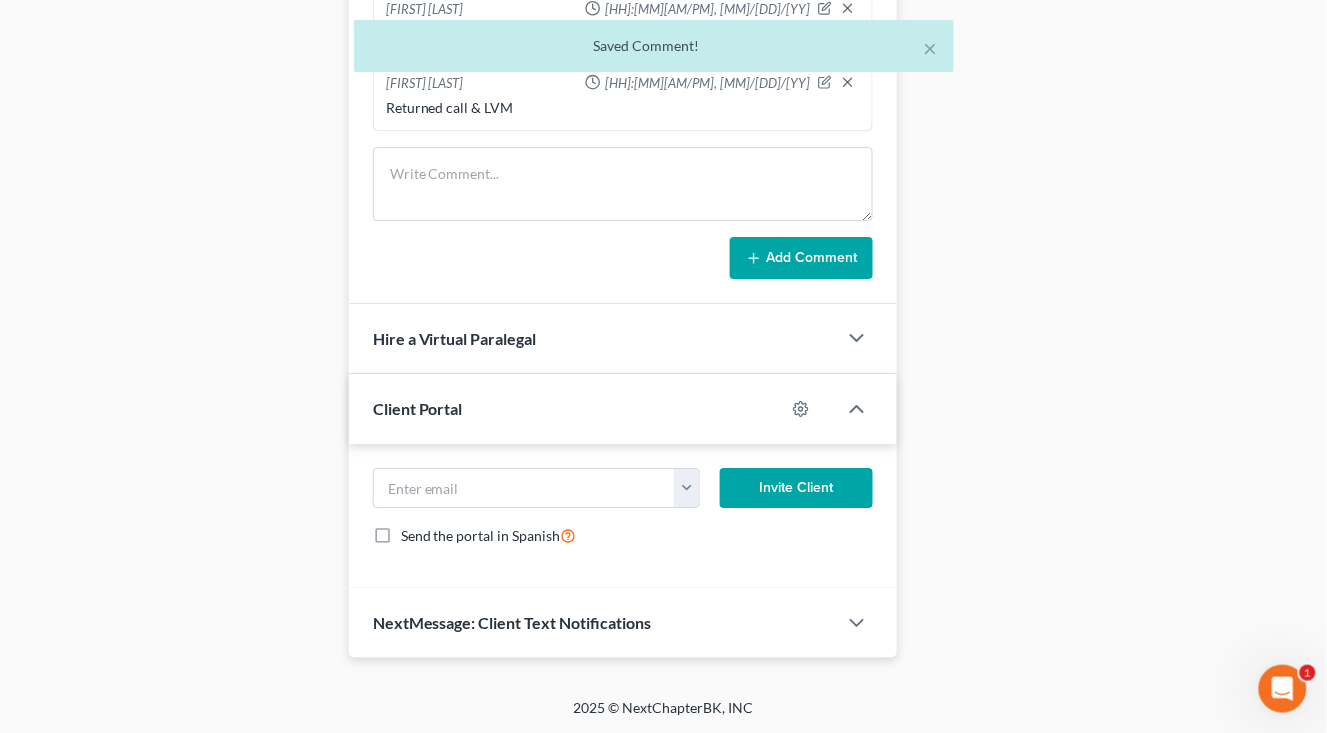 scroll, scrollTop: 120, scrollLeft: 0, axis: vertical 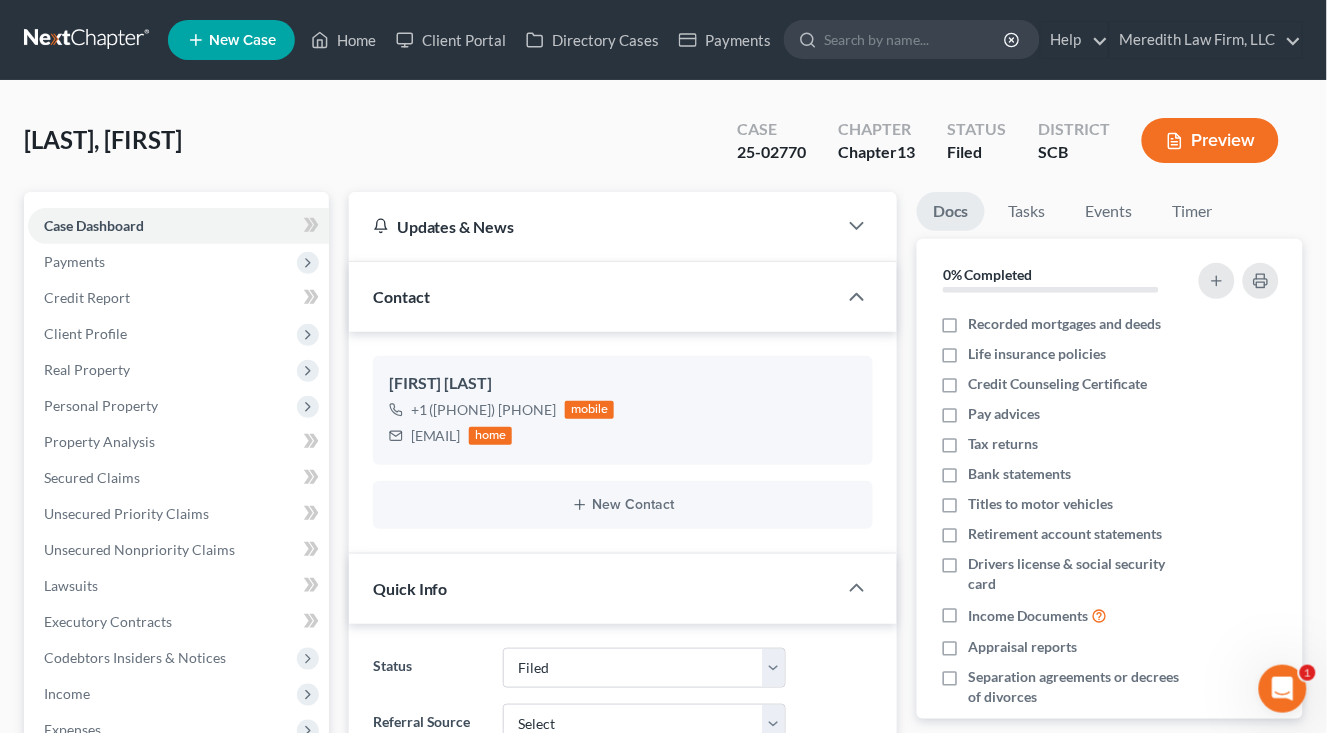 click at bounding box center [88, 40] 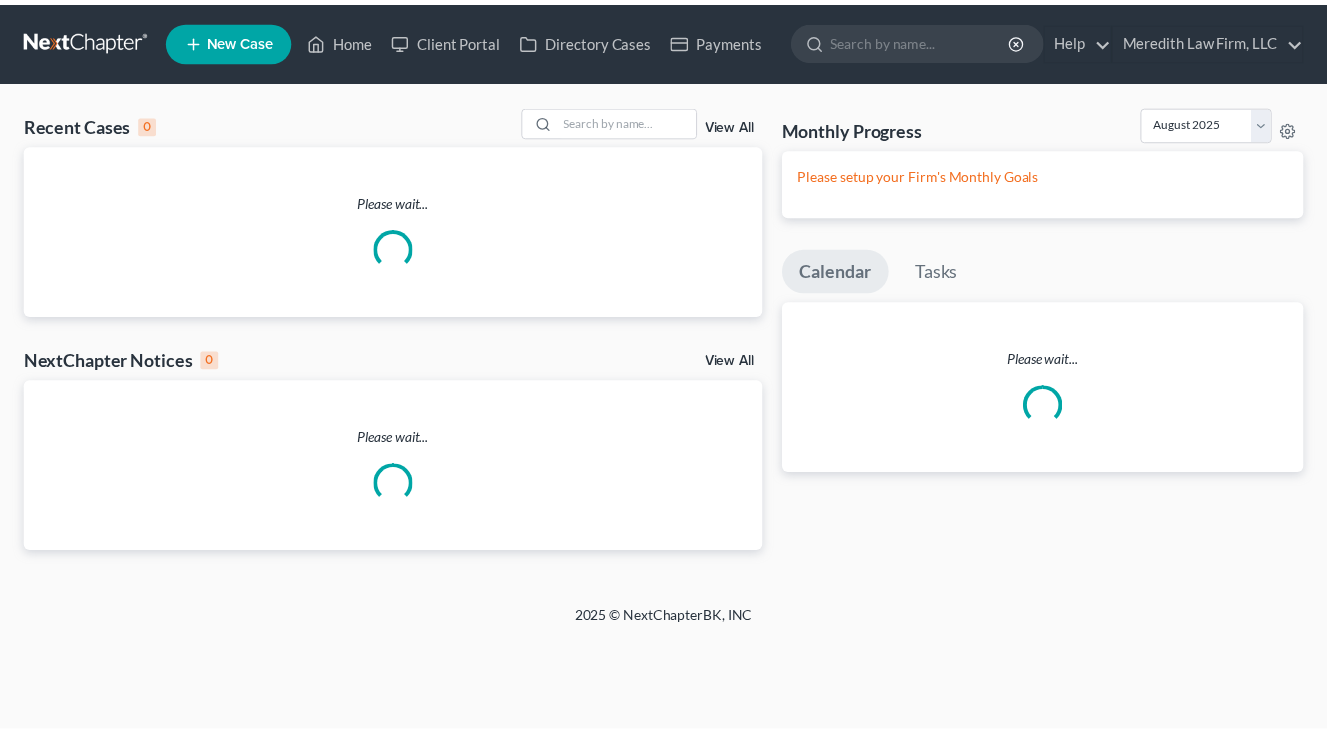scroll, scrollTop: 0, scrollLeft: 0, axis: both 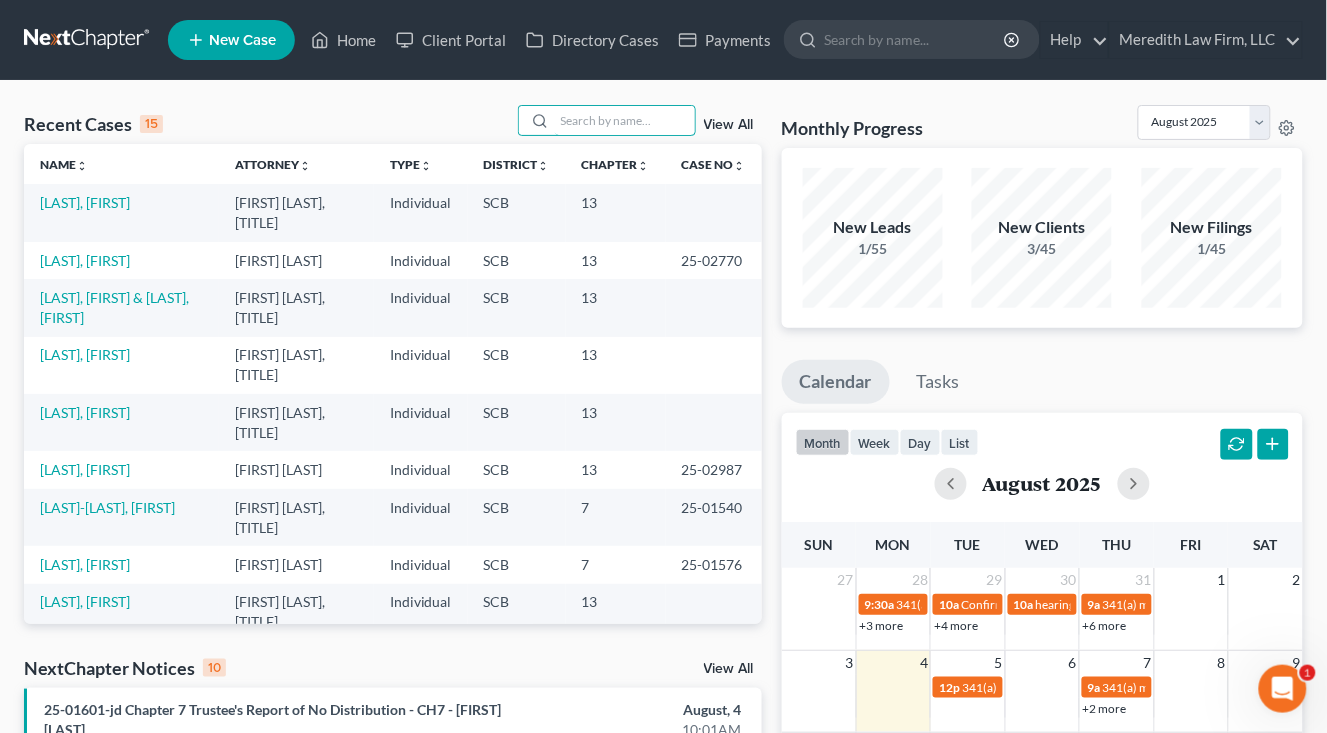 click at bounding box center (625, 120) 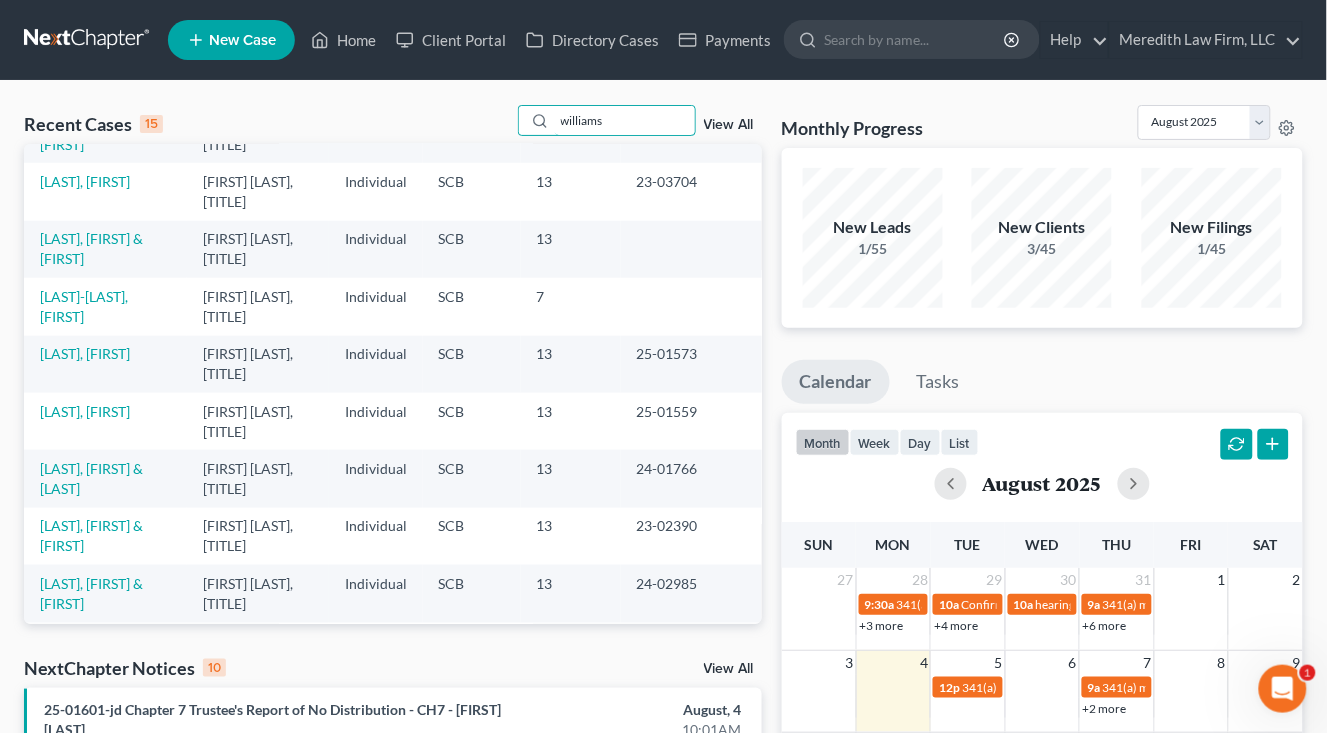 scroll, scrollTop: 396, scrollLeft: 0, axis: vertical 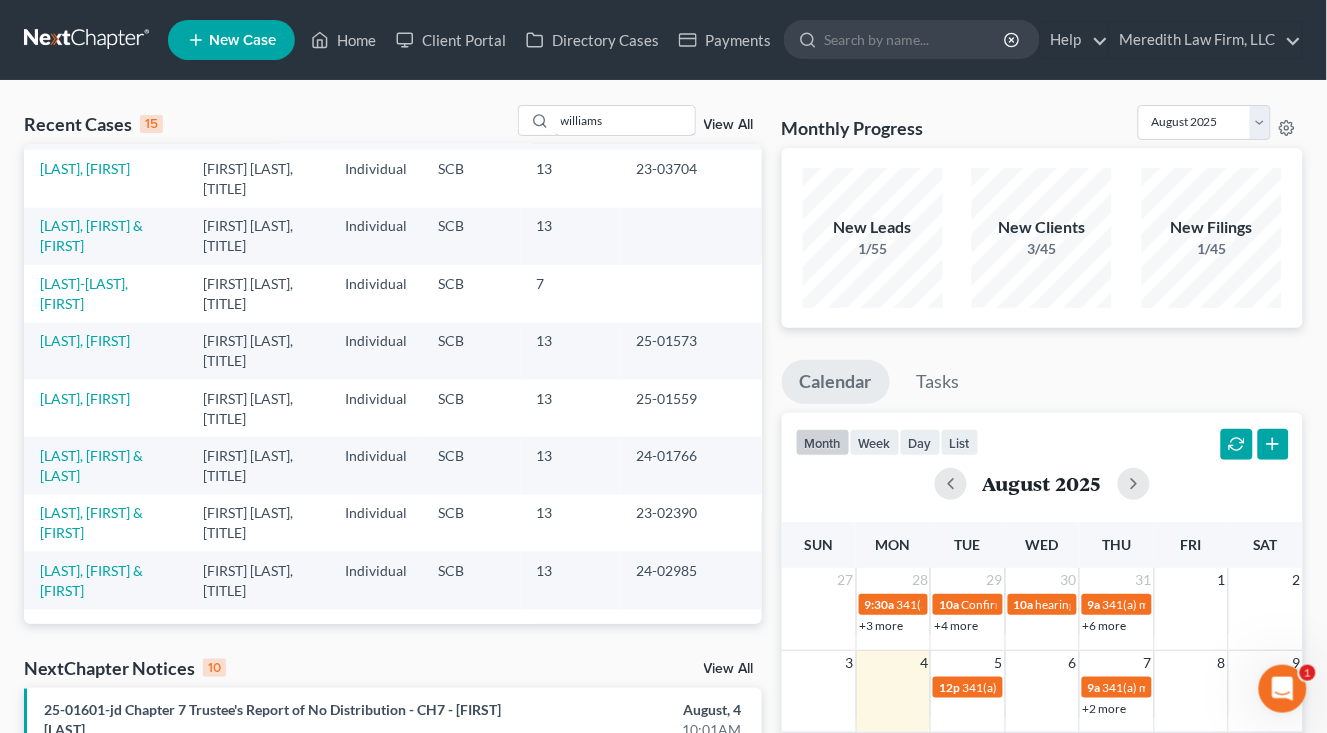 click on "williams" at bounding box center (625, 120) 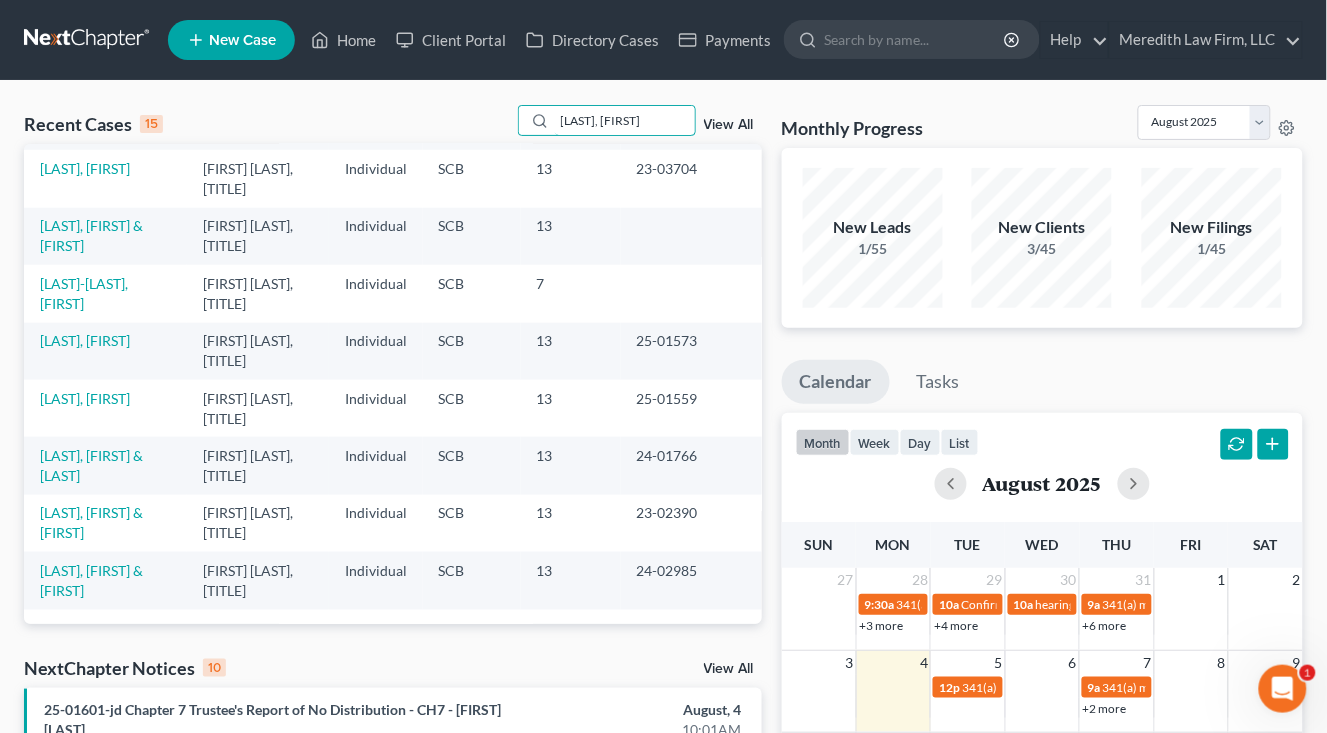 type on "[LAST], [FIRST]" 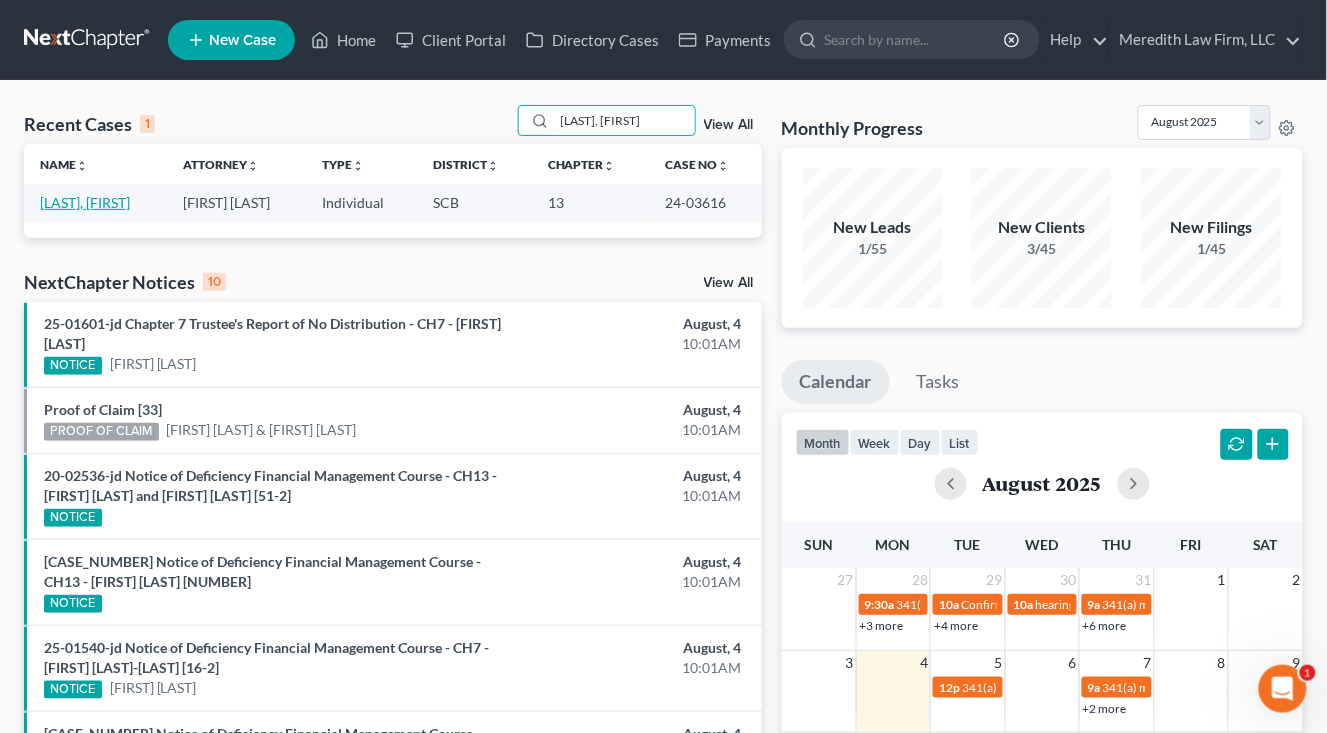 click on "[LAST], [FIRST]" at bounding box center [85, 202] 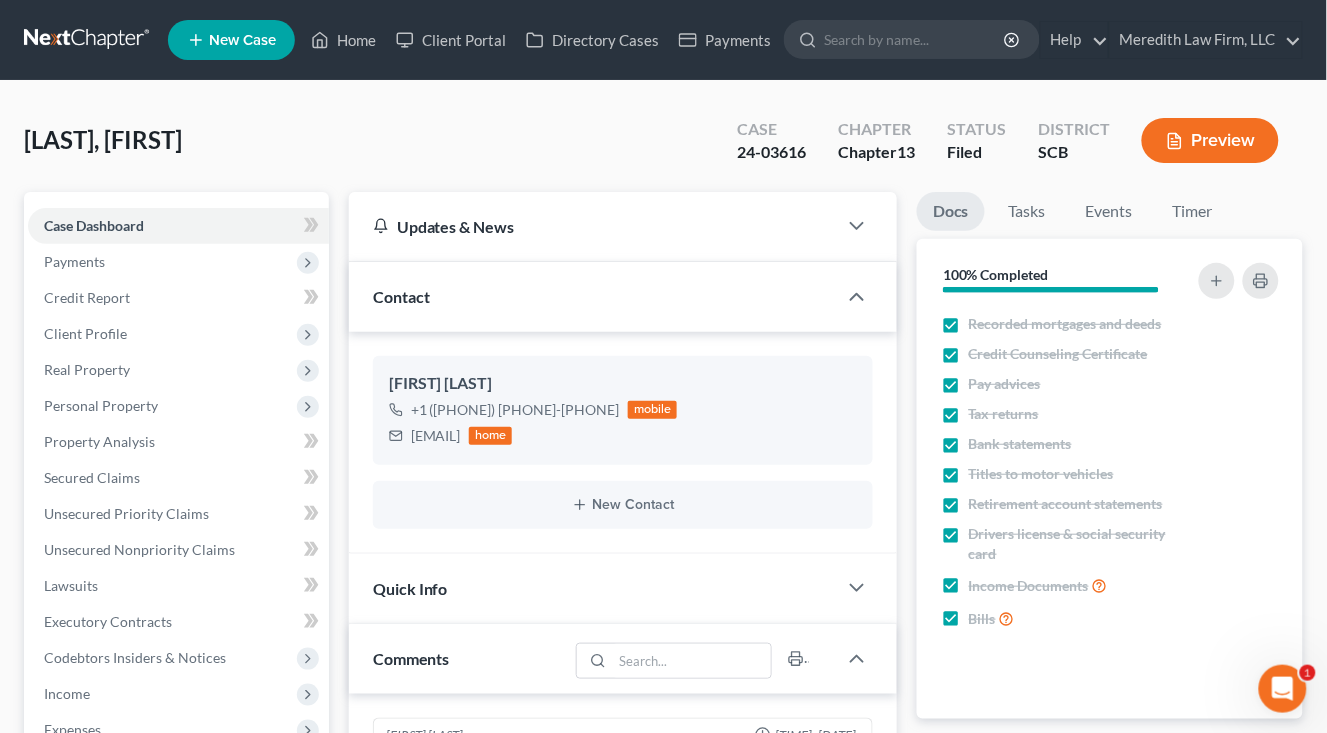 scroll, scrollTop: 437, scrollLeft: 0, axis: vertical 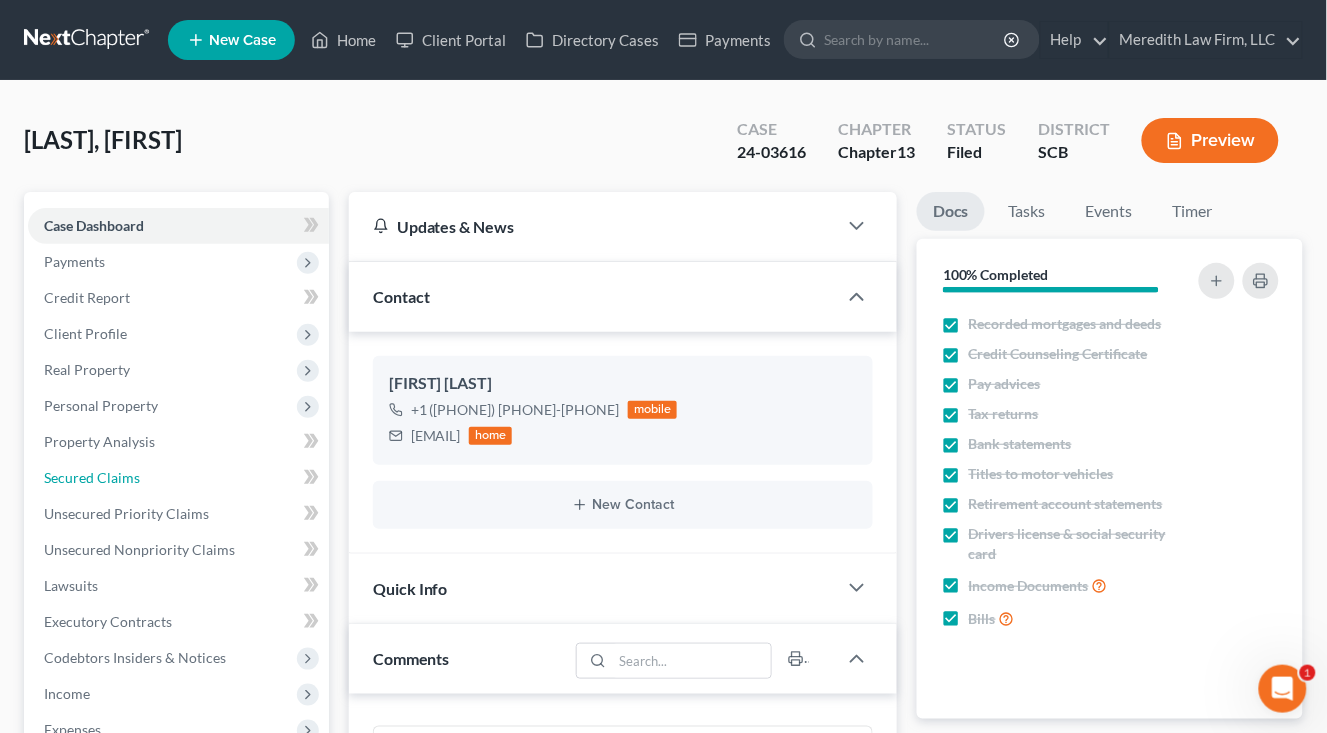 click on "Secured Claims" at bounding box center (92, 477) 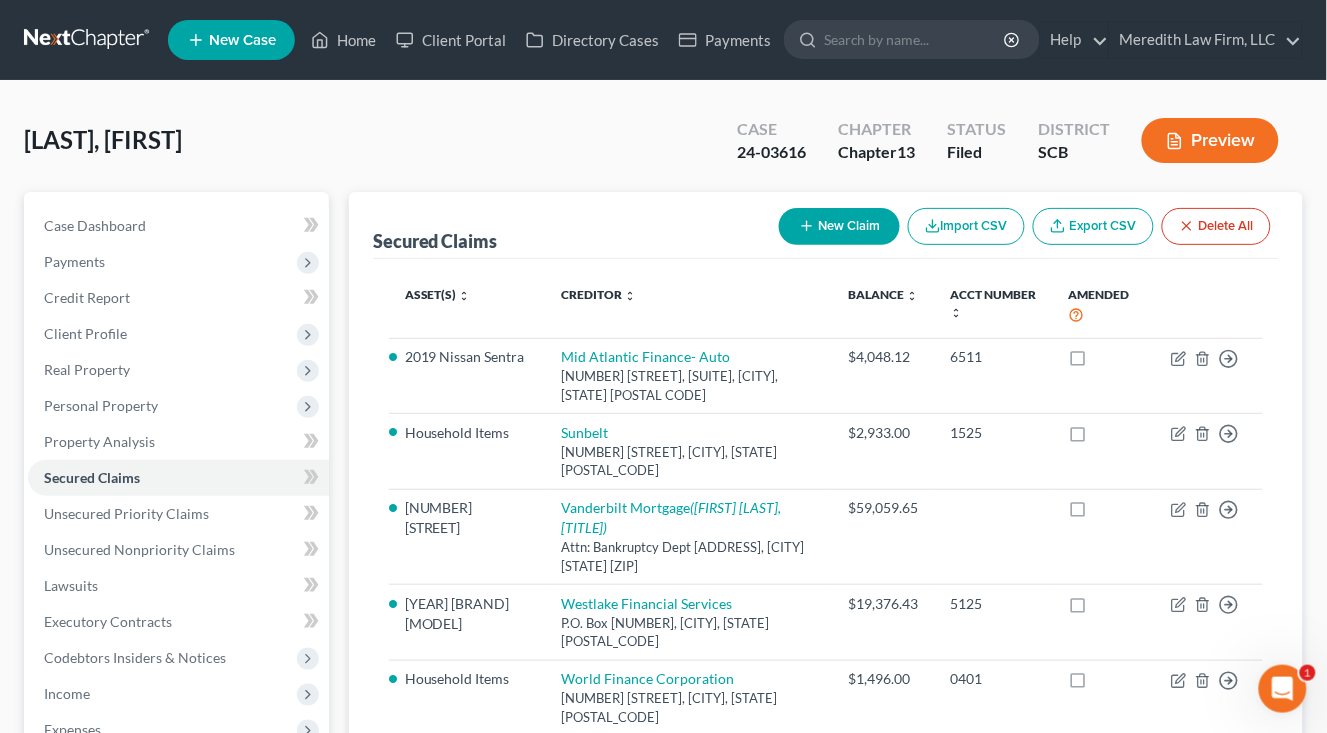 scroll, scrollTop: 111, scrollLeft: 0, axis: vertical 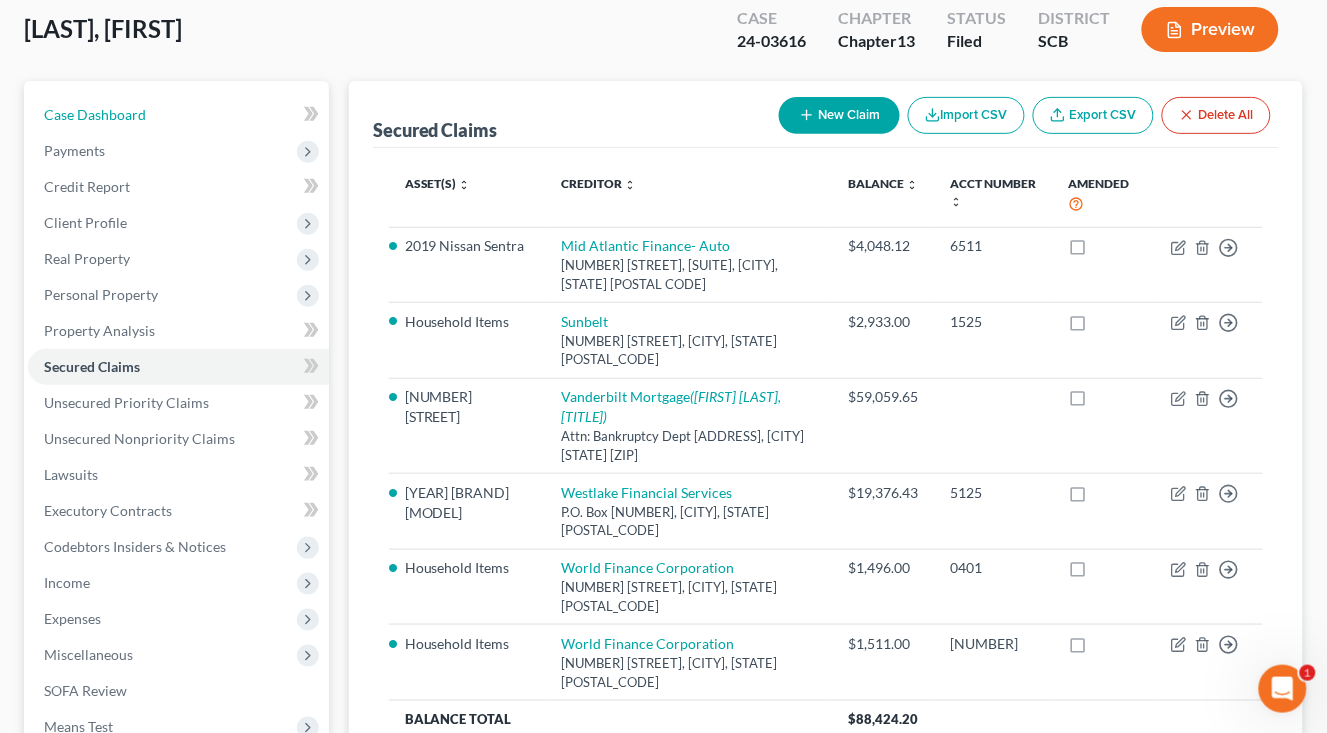 drag, startPoint x: 158, startPoint y: 118, endPoint x: 236, endPoint y: 203, distance: 115.36464 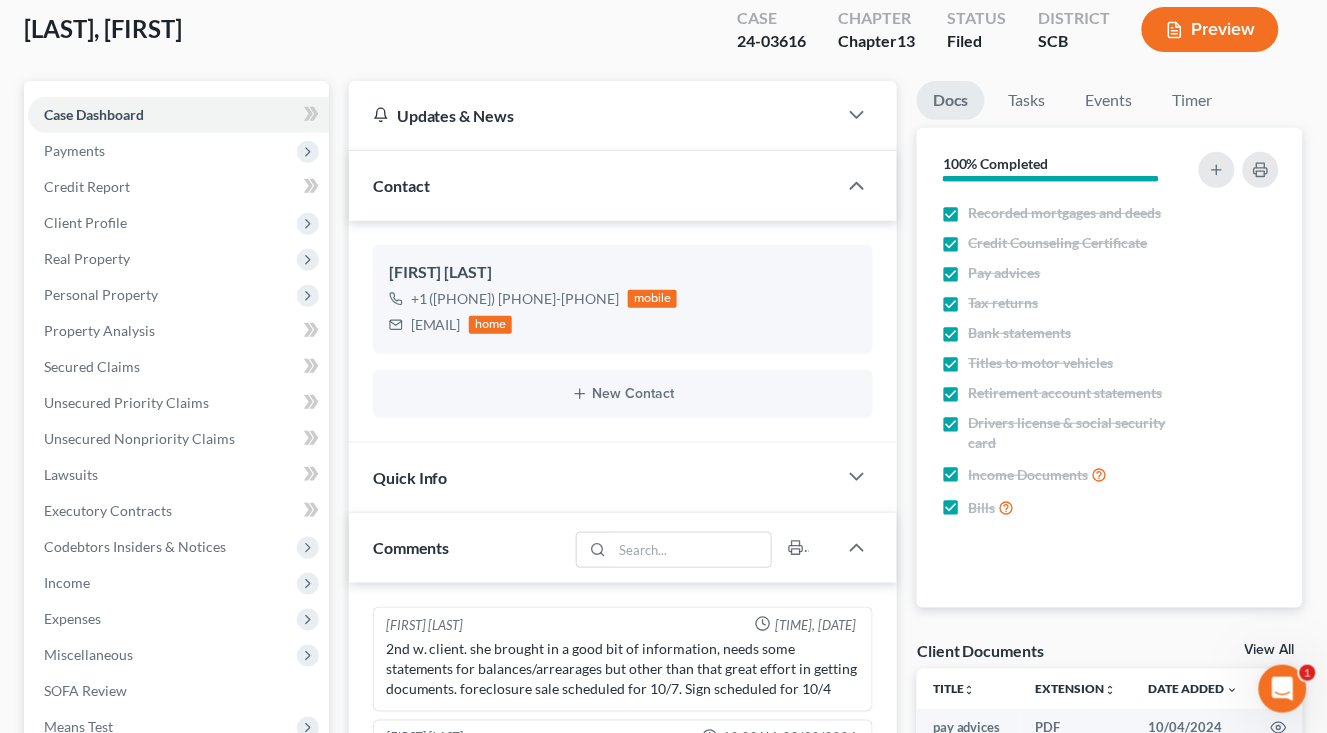 scroll, scrollTop: 0, scrollLeft: 0, axis: both 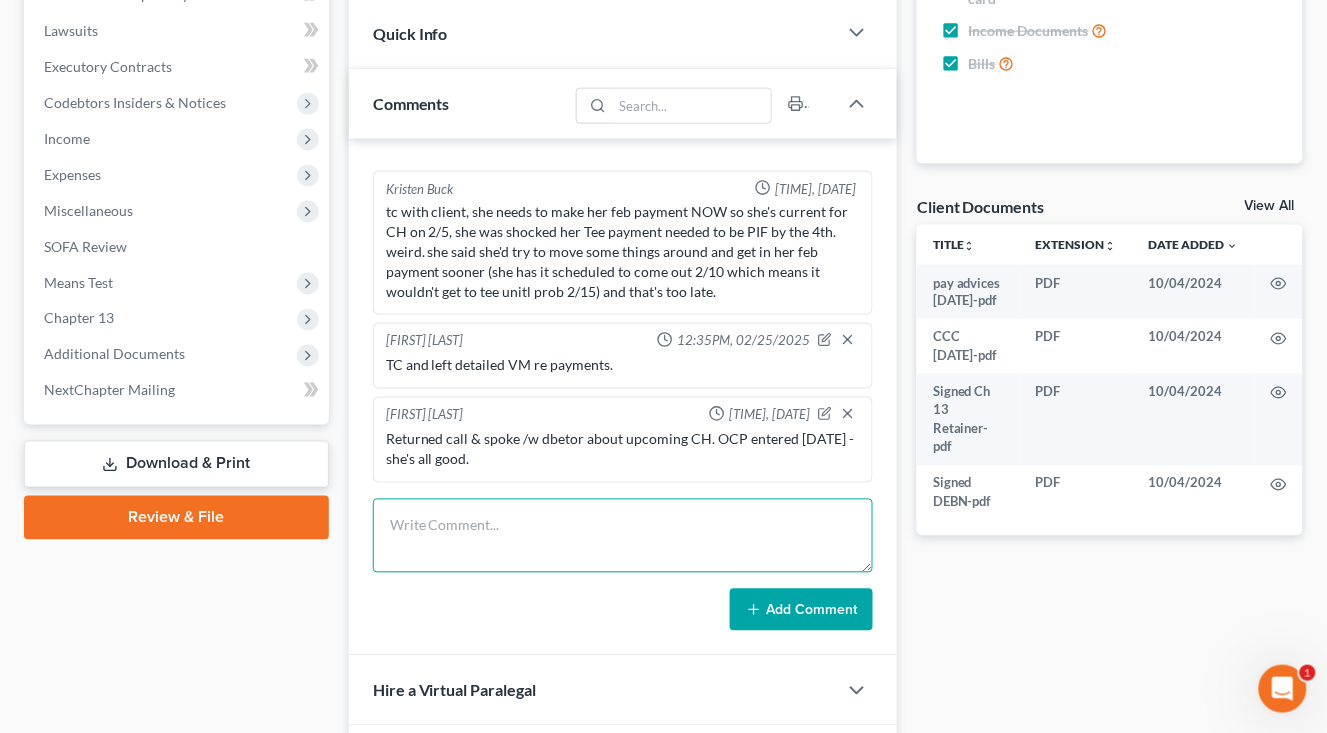 drag, startPoint x: 612, startPoint y: 542, endPoint x: 602, endPoint y: 531, distance: 14.866069 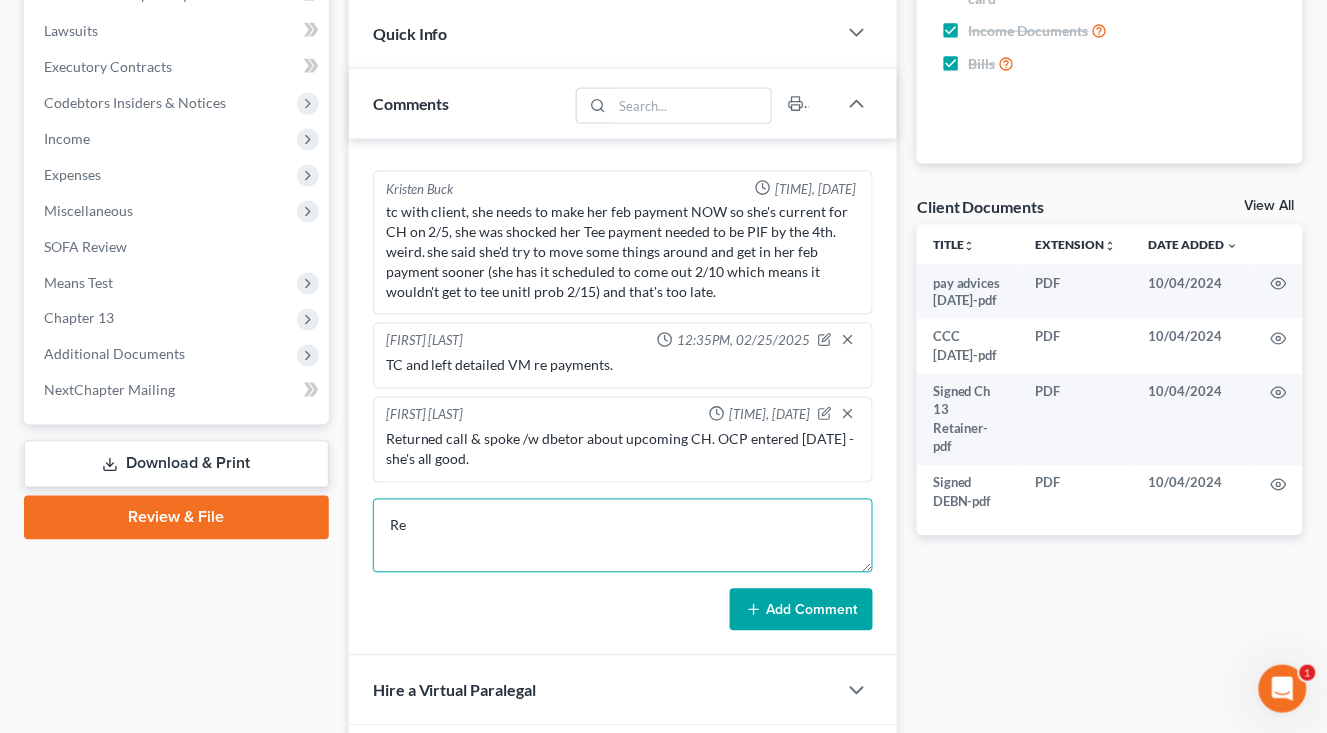 type on "R" 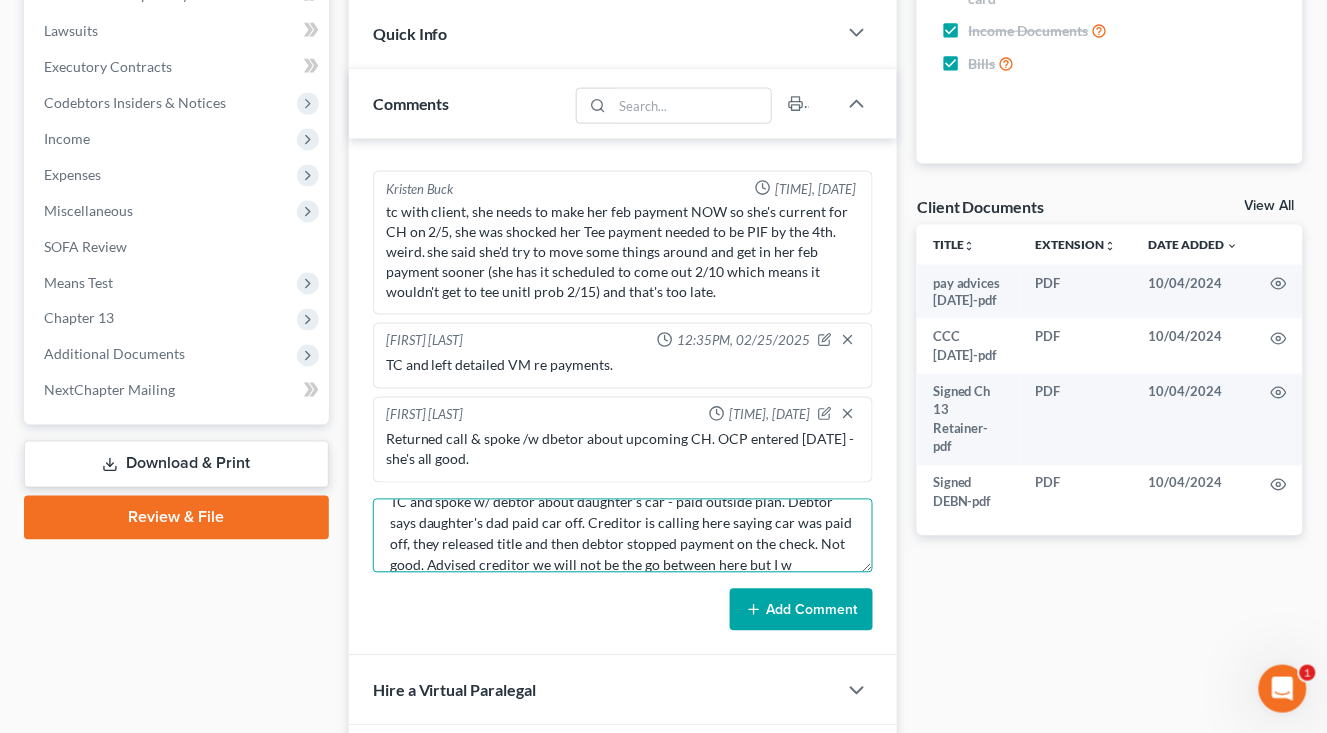 scroll, scrollTop: 44, scrollLeft: 0, axis: vertical 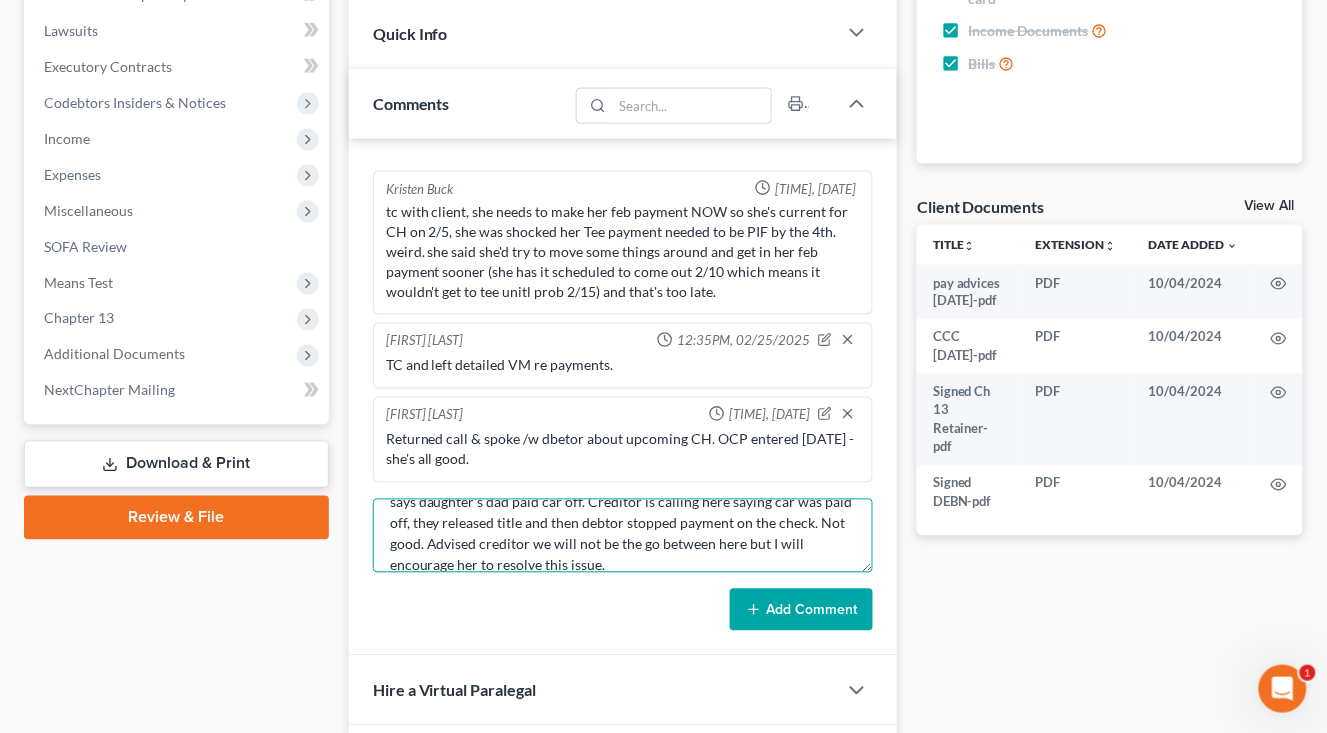 type on "TC and spoke w/ debtor about daughter's car - paid outside plan. Debtor says daughter's dad paid car off. Creditor is calling here saying car was paid off, they released title and then debtor stopped payment on the check. Not good. Advised creditor we will not be the go between here but I will encourage her to resolve this issue." 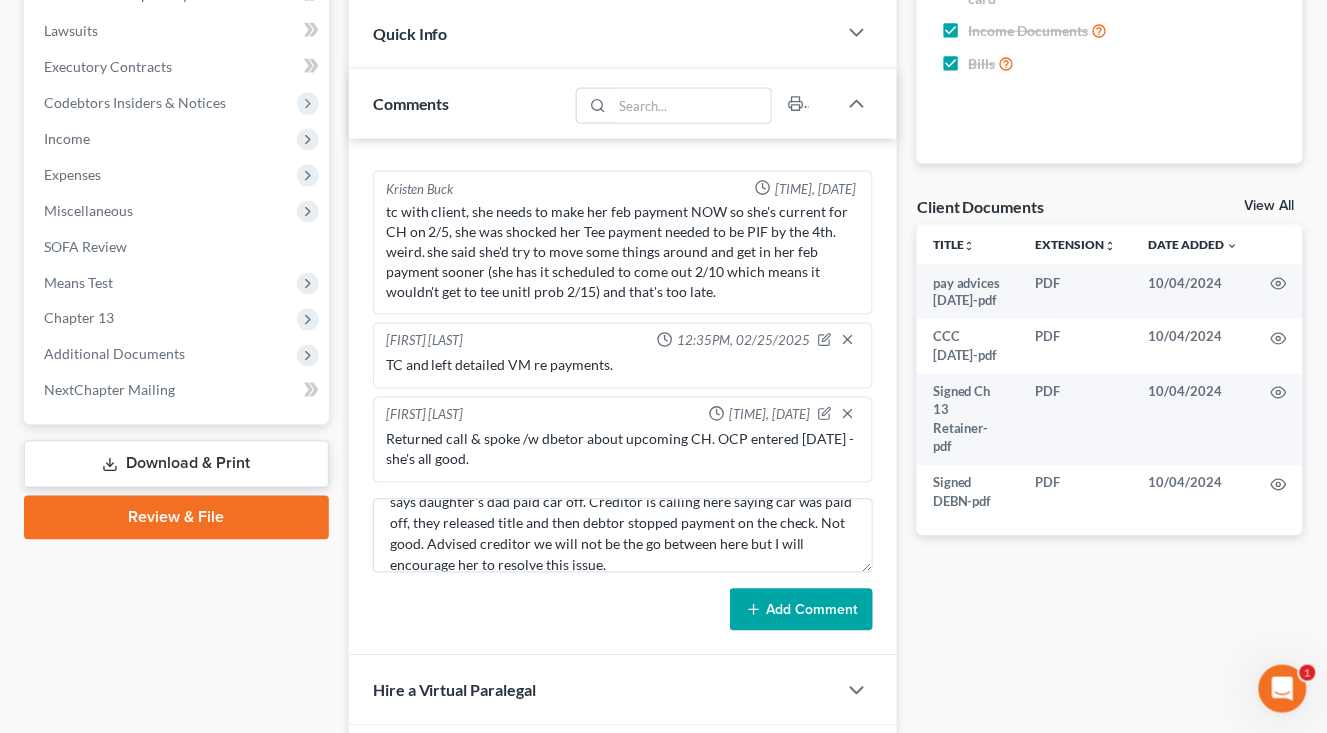 click on "Add Comment" at bounding box center (801, 610) 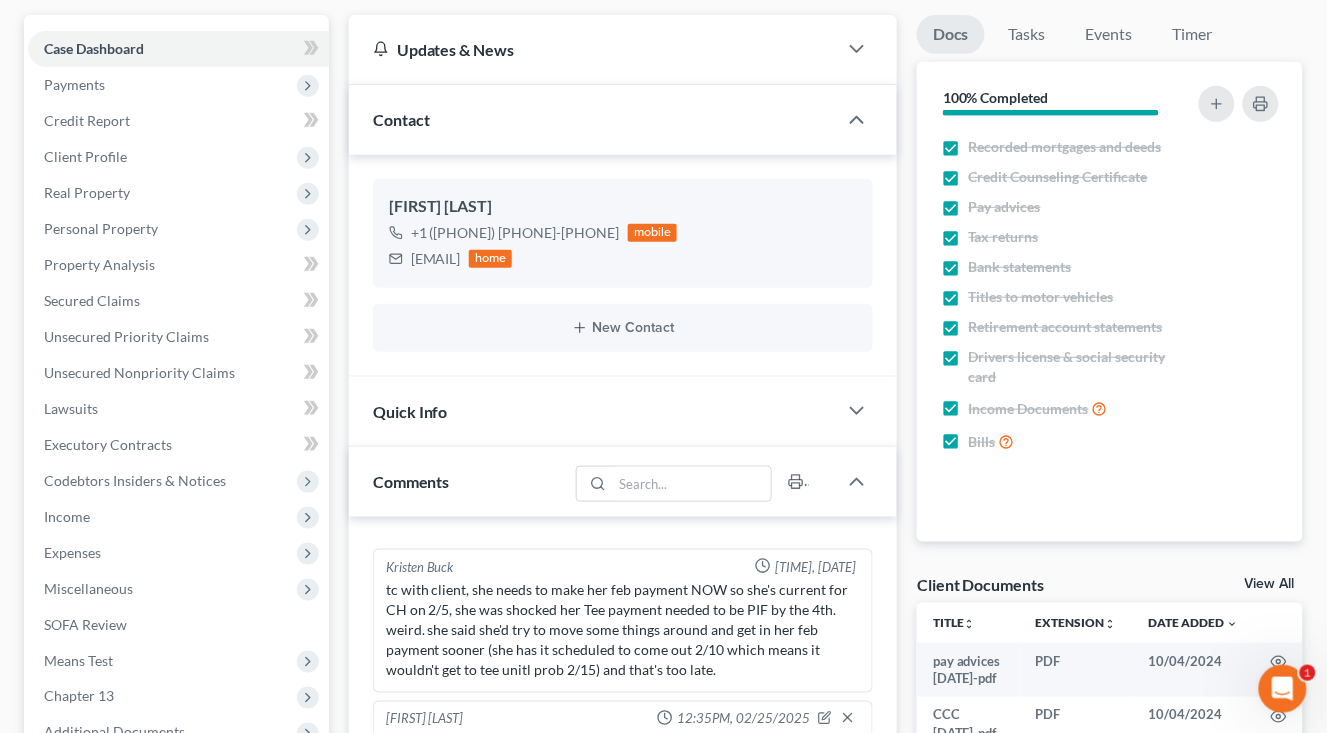 scroll, scrollTop: 111, scrollLeft: 0, axis: vertical 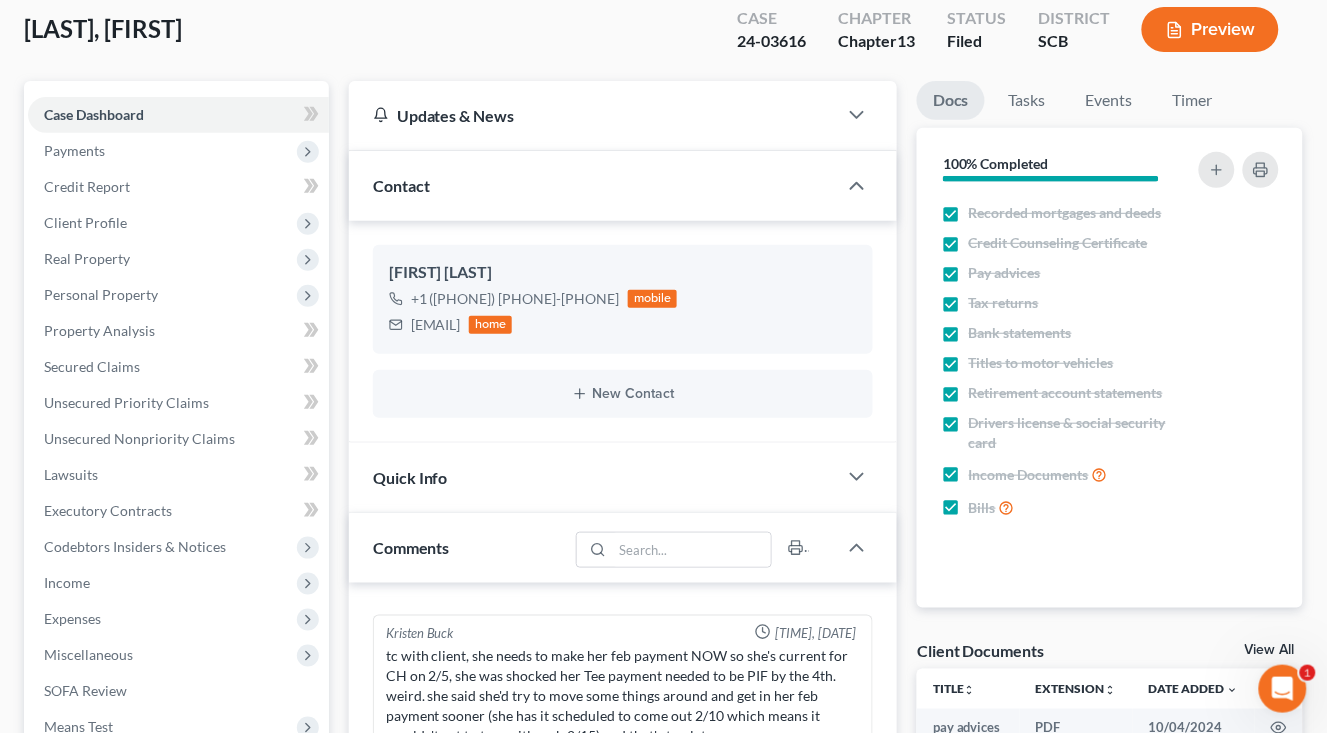 type 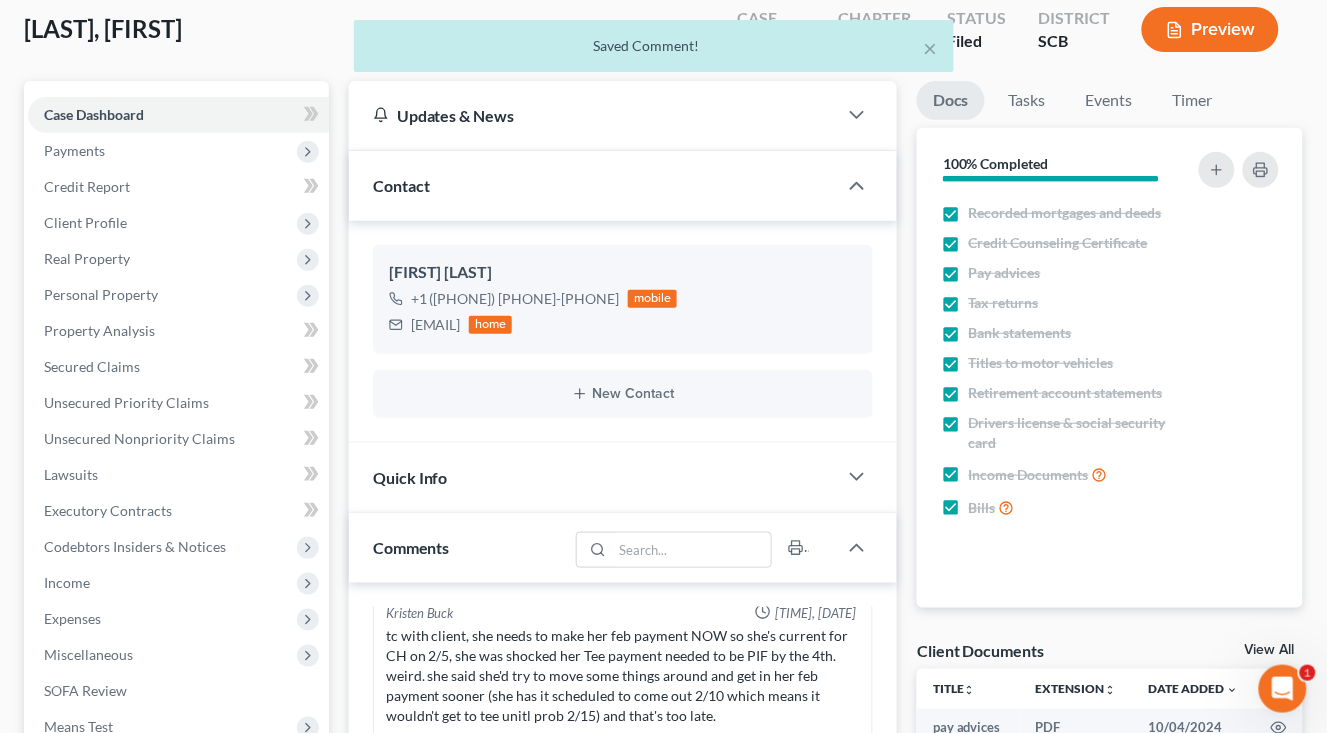 scroll, scrollTop: 0, scrollLeft: 0, axis: both 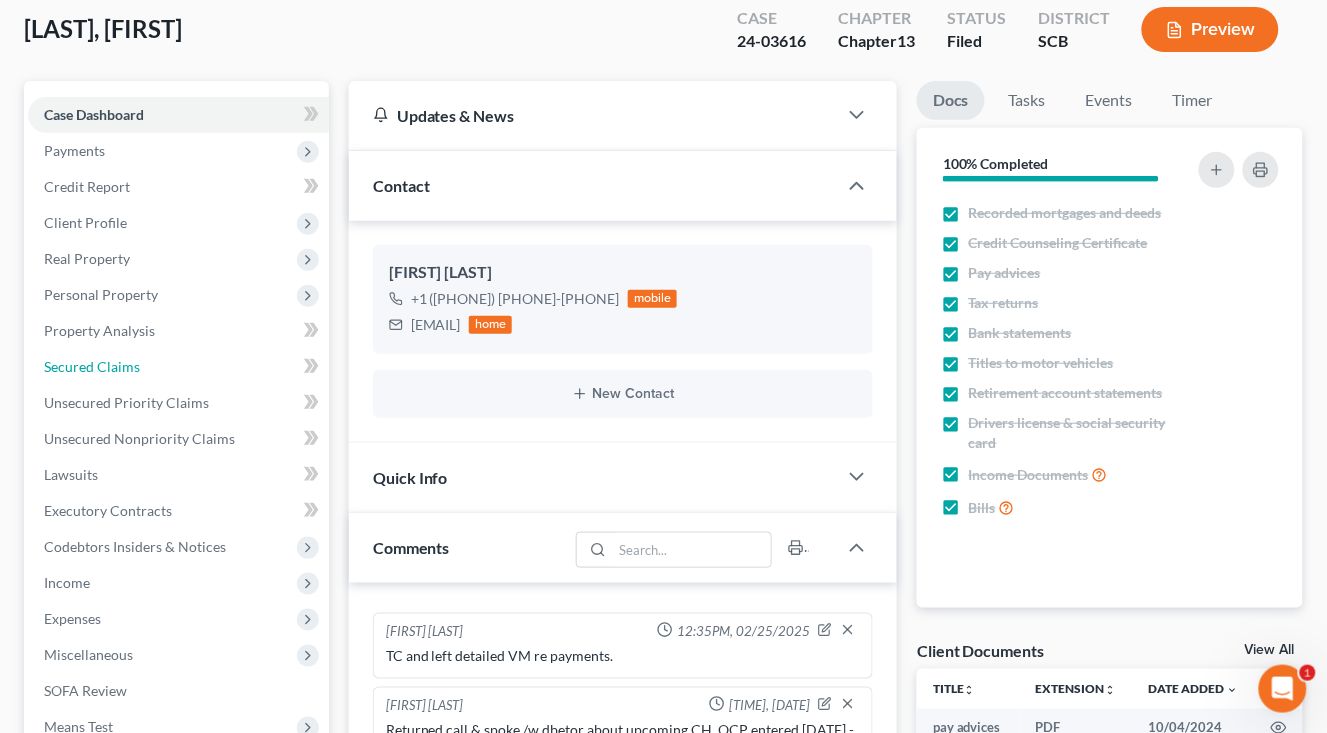 drag, startPoint x: 112, startPoint y: 356, endPoint x: 340, endPoint y: 555, distance: 302.63013 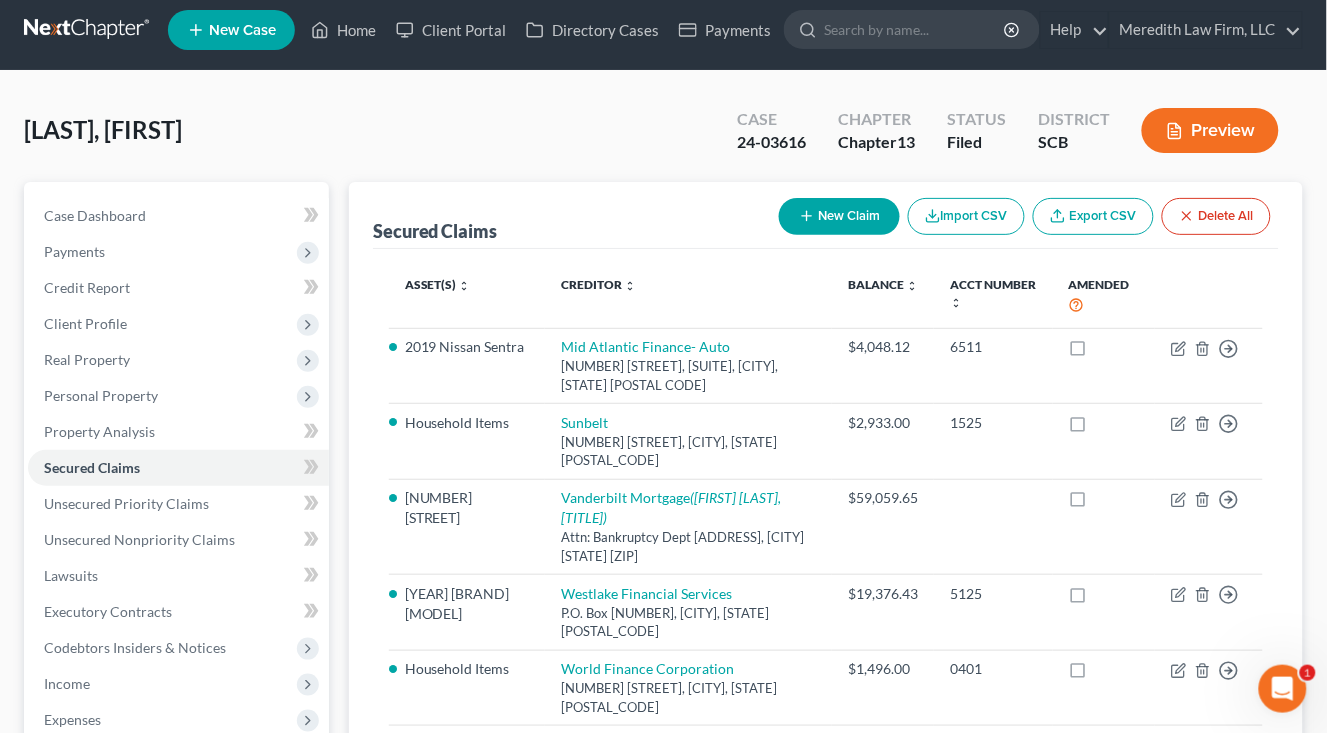 scroll, scrollTop: 0, scrollLeft: 0, axis: both 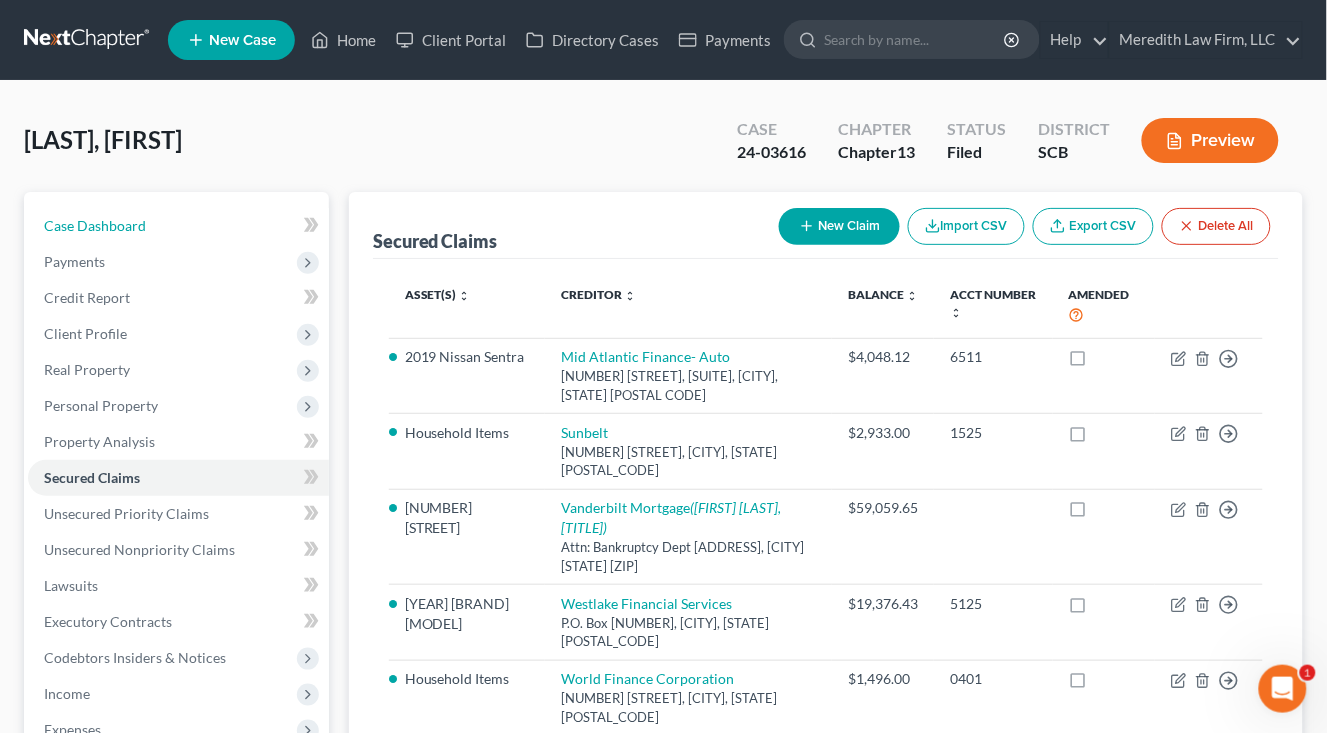 click on "Case Dashboard" at bounding box center [178, 226] 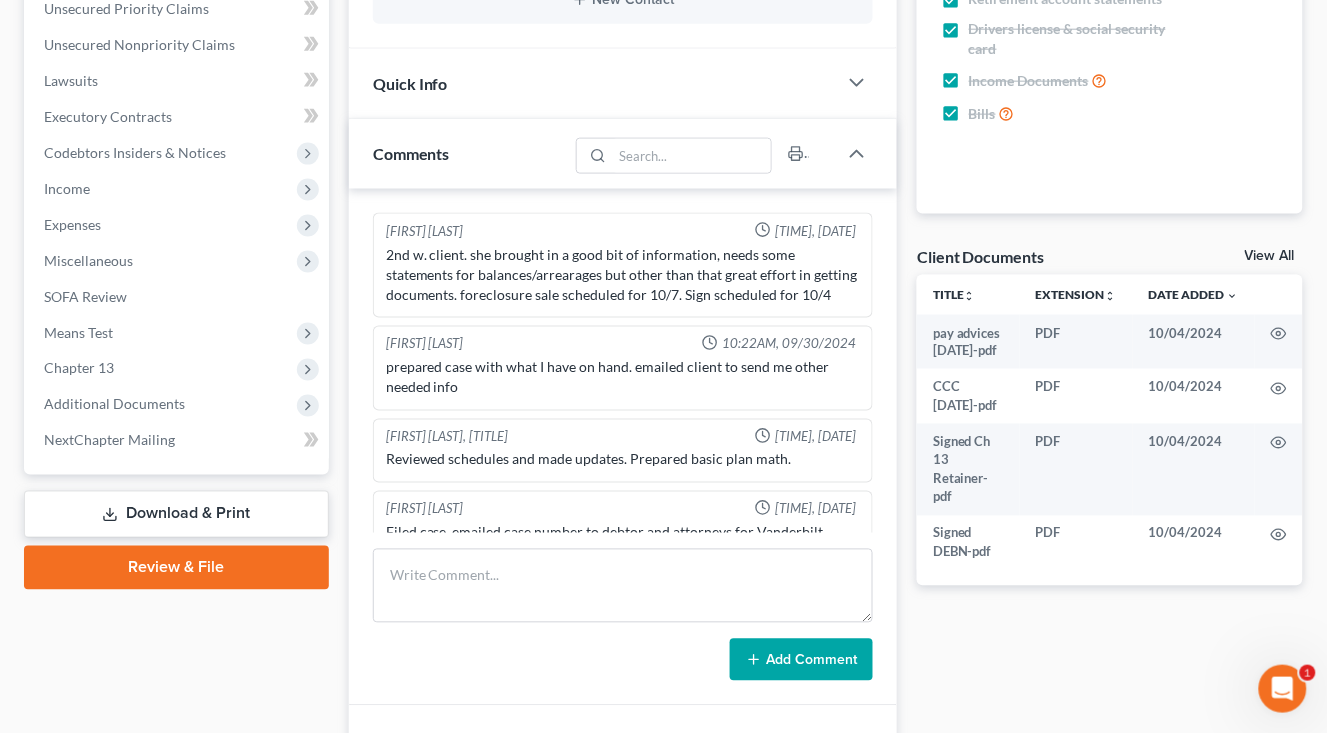 scroll, scrollTop: 616, scrollLeft: 0, axis: vertical 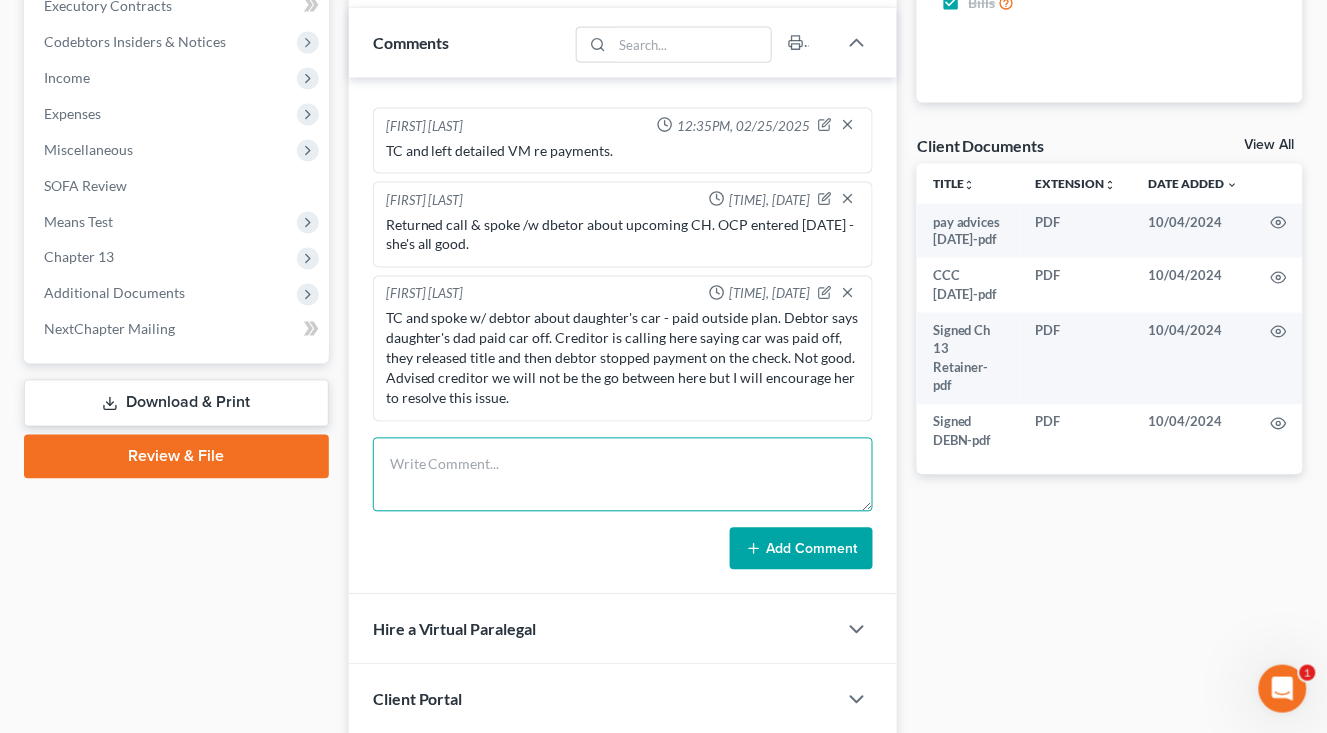 click at bounding box center (623, 475) 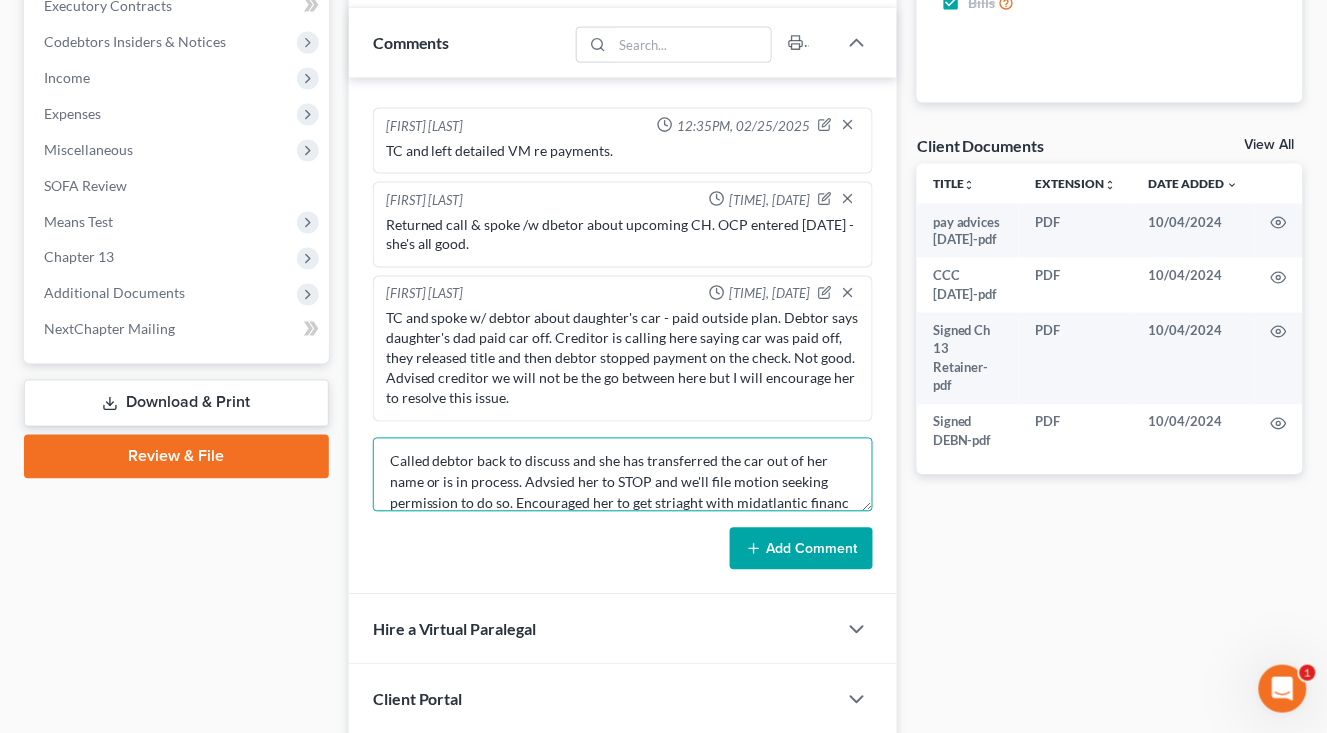 scroll, scrollTop: 23, scrollLeft: 0, axis: vertical 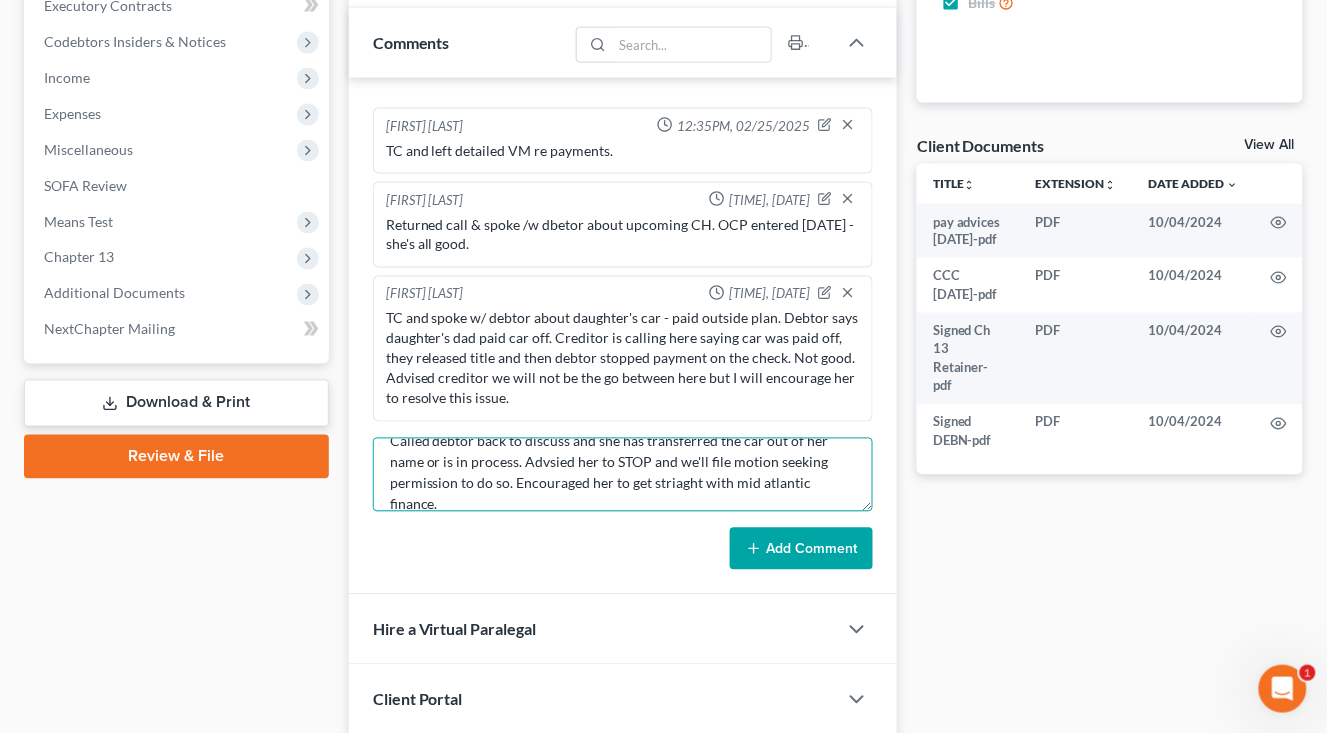 click on "Called debtor back to discuss and she has transferred the car out of her name or is in process. Advsied her to STOP and we'll file motion seeking permission to do so. Encouraged her to get striaght with mid atlantic finance." at bounding box center (623, 475) 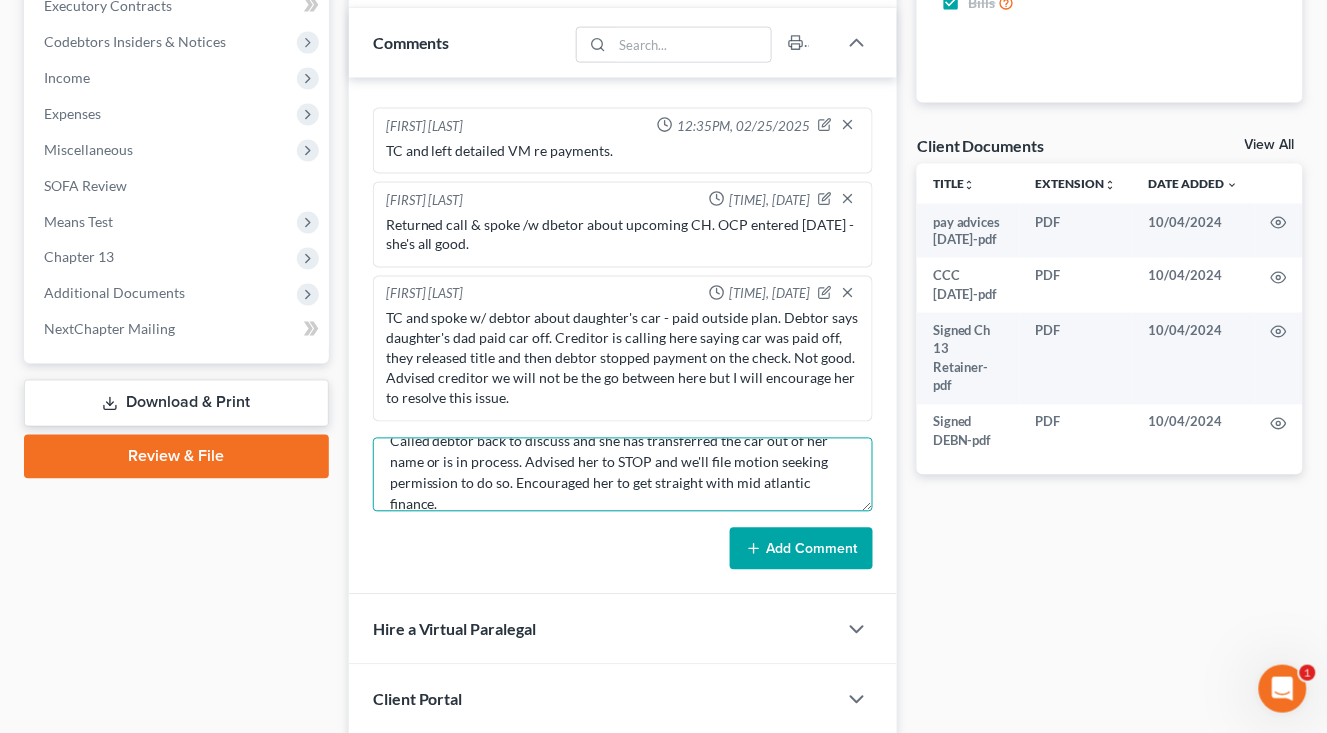 type on "Called debtor back to discuss and she has transferred the car out of her name or is in process. Advised her to STOP and we'll file motion seeking permission to do so. Encouraged her to get straight with mid atlantic finance." 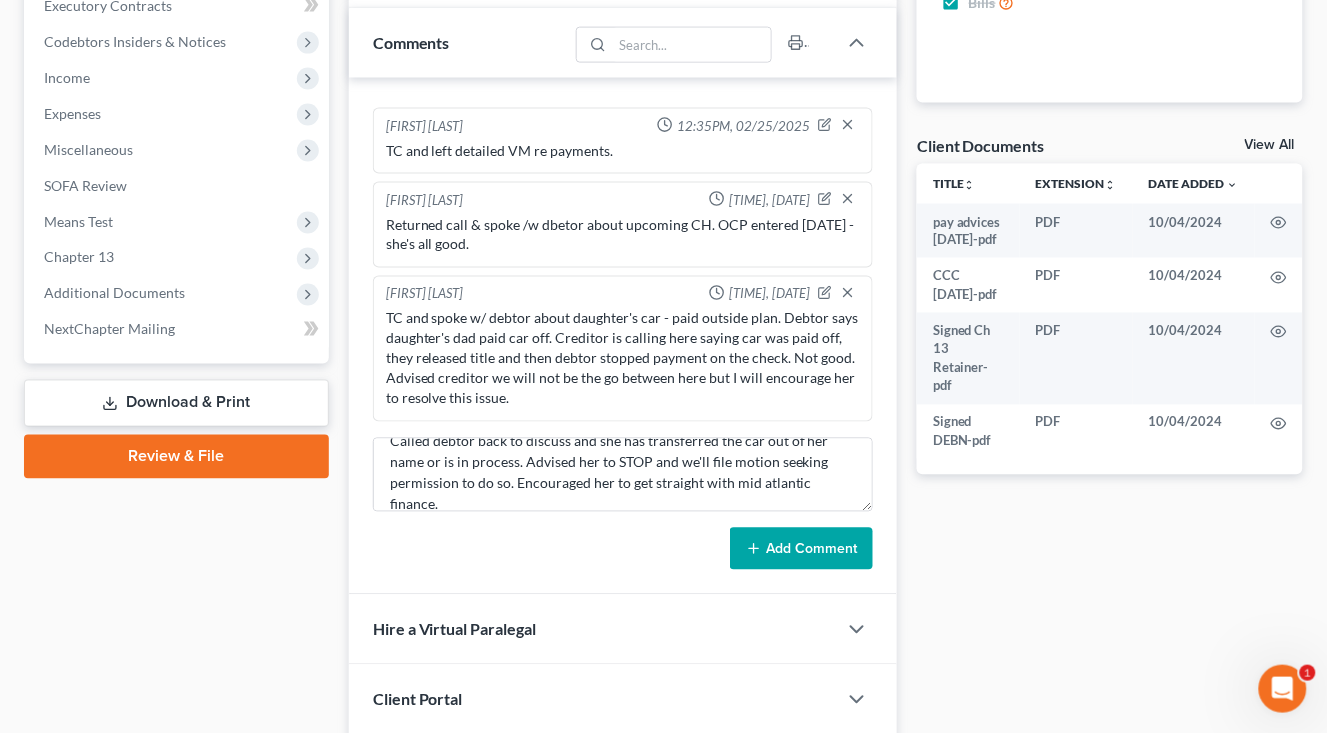 click on "Add Comment" at bounding box center (801, 549) 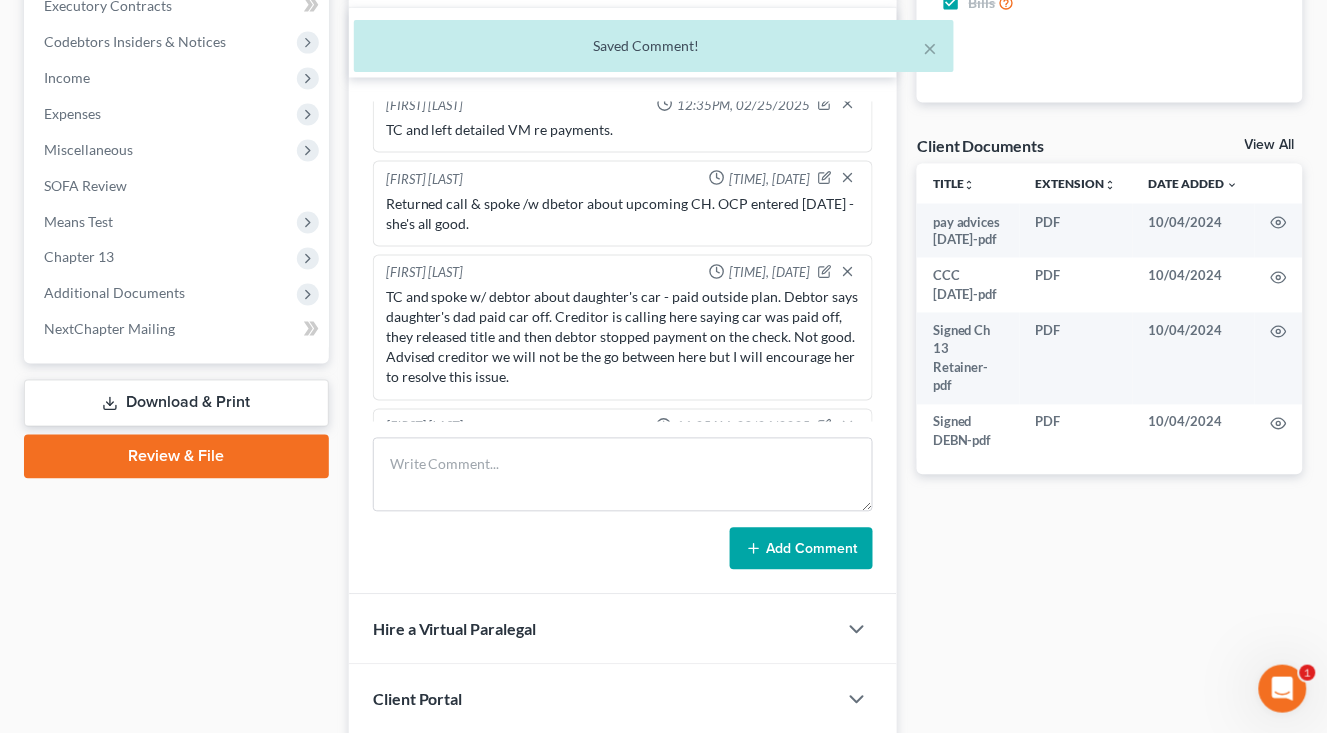 scroll, scrollTop: 0, scrollLeft: 0, axis: both 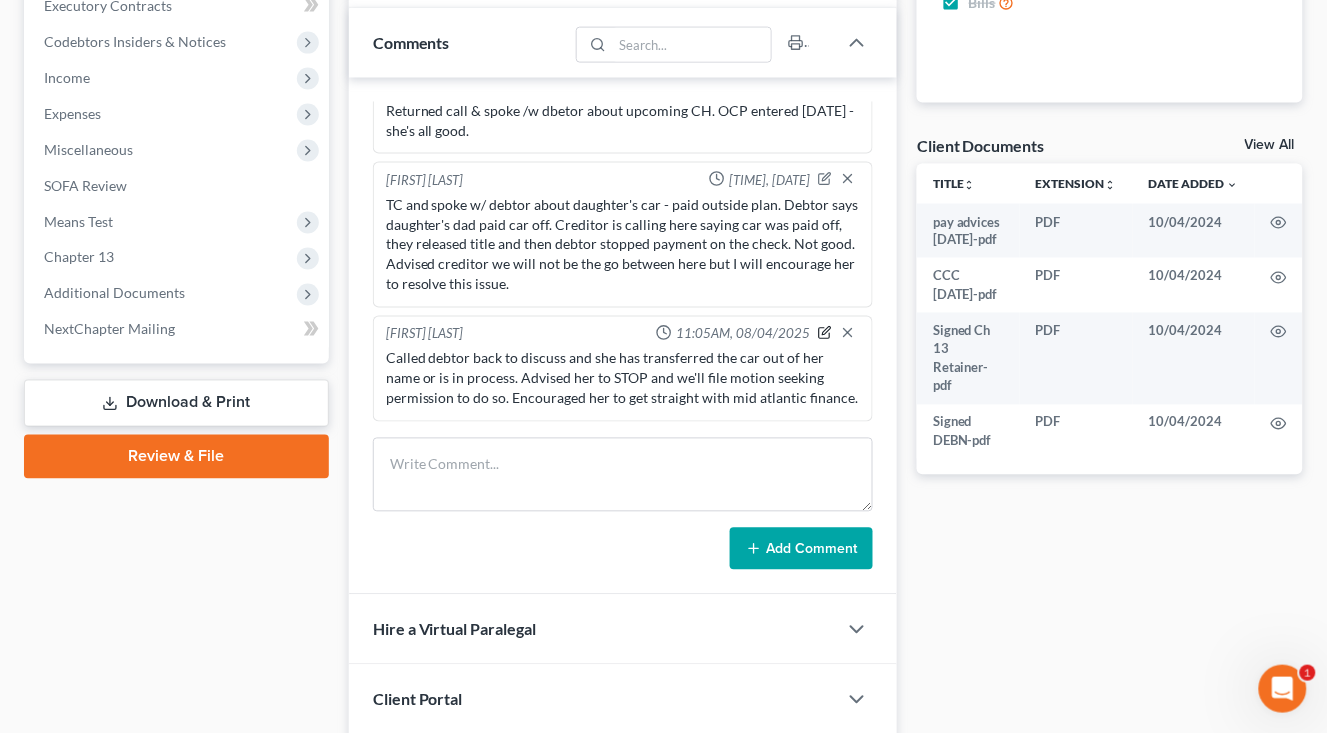 click 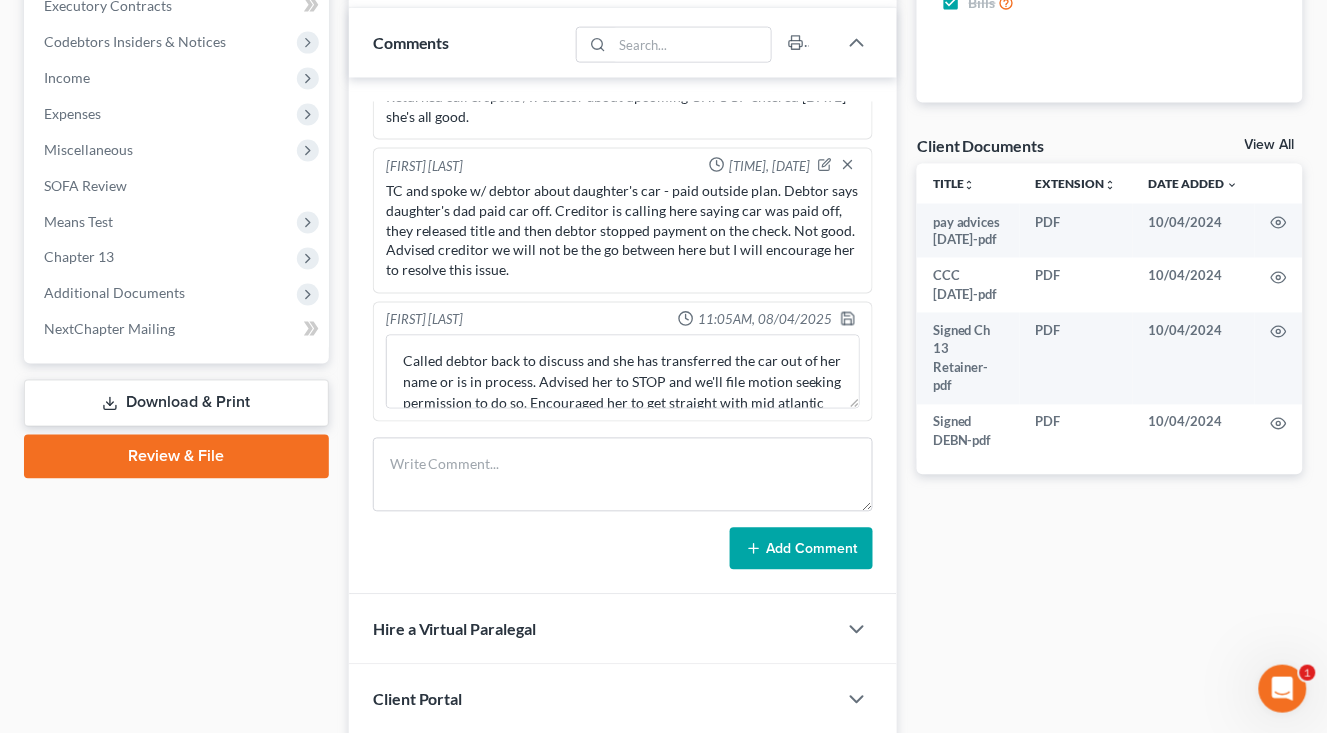 scroll, scrollTop: 720, scrollLeft: 0, axis: vertical 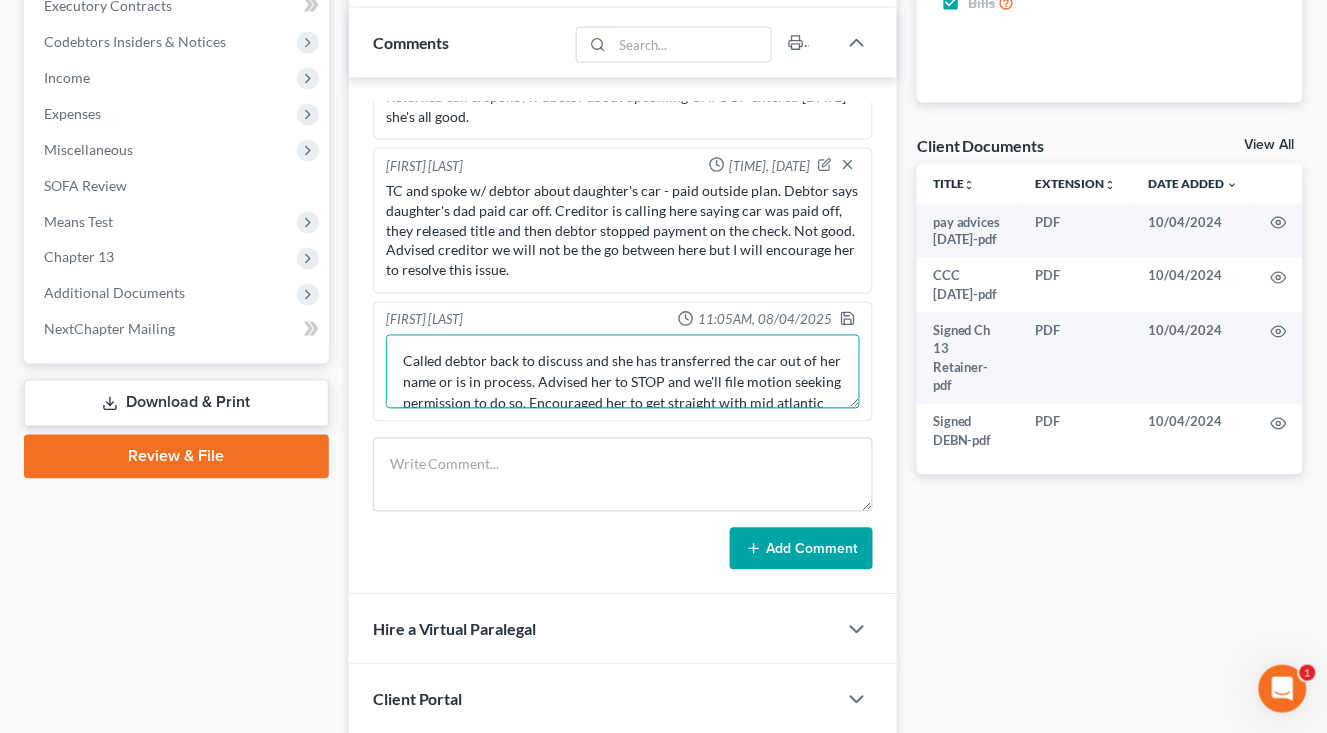 drag, startPoint x: 570, startPoint y: 382, endPoint x: 688, endPoint y: 378, distance: 118.06778 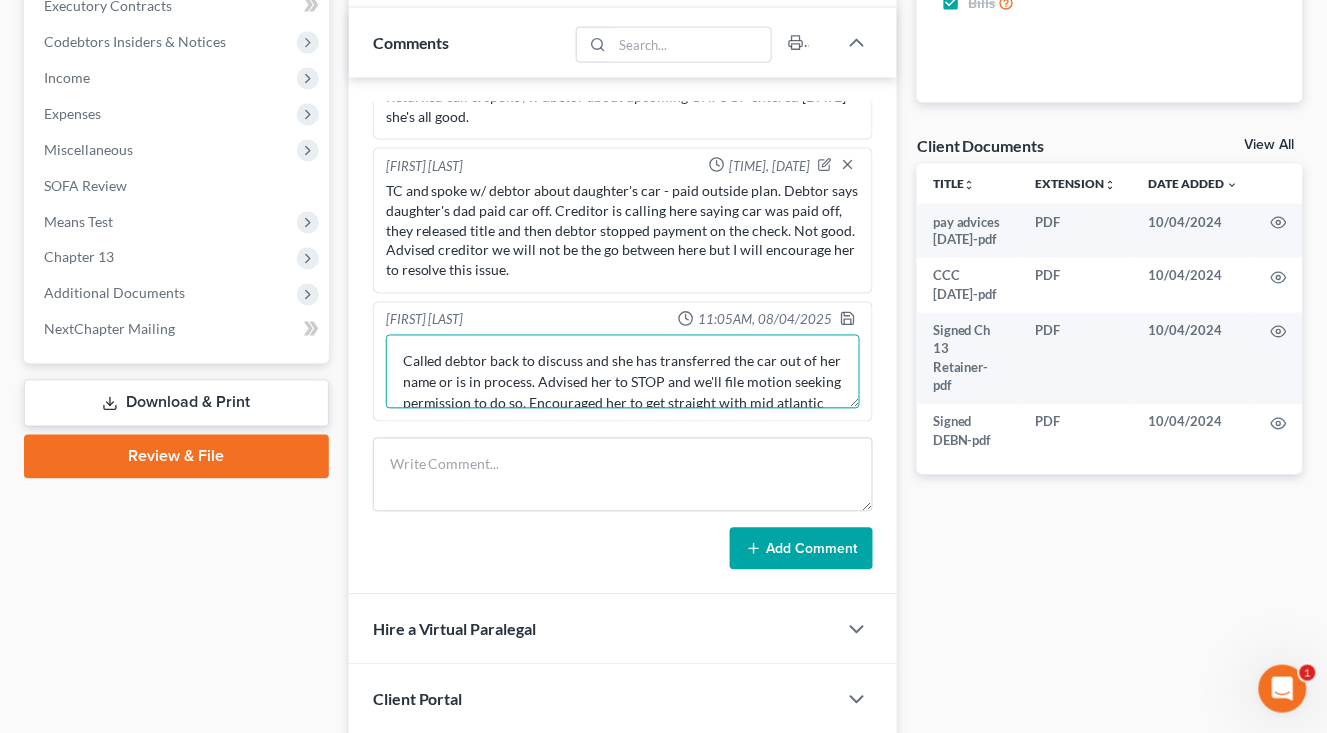 click on "Called debtor back to discuss and she has transferred the car out of her name or is in process. Advised her to STOP and we'll file motion seeking permission to do so. Encouraged her to get straight with mid atlantic finance." at bounding box center [623, 372] 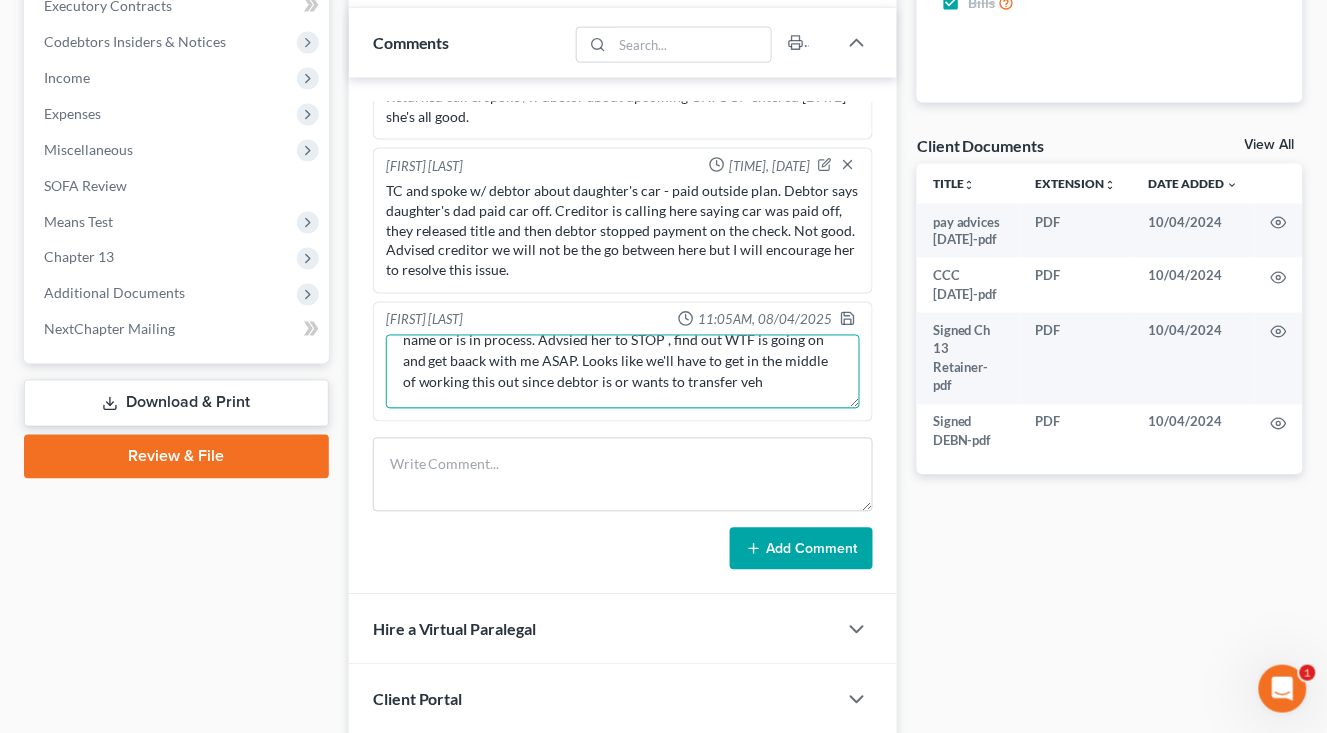 scroll, scrollTop: 45, scrollLeft: 0, axis: vertical 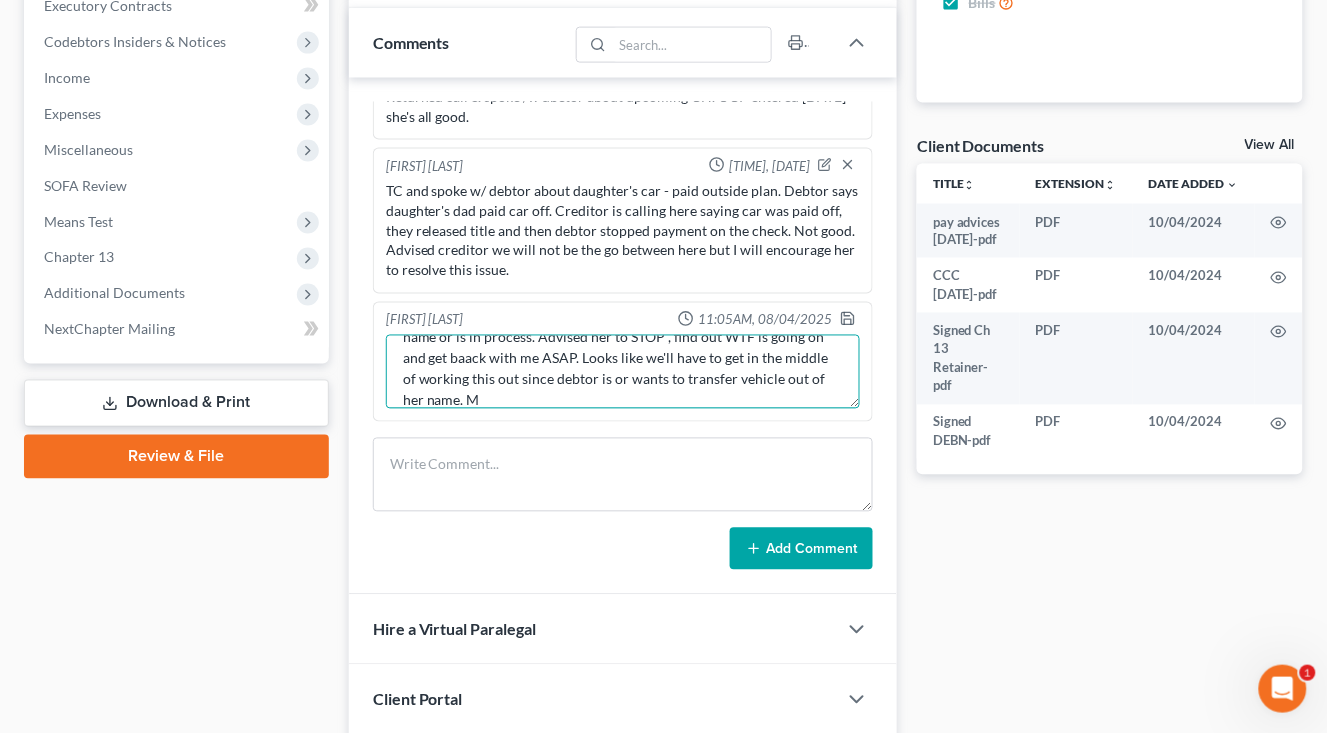 type on "Called [LAST] back to discuss and she has transferred the car out of her name or is in process. Advsied her to STOP , find out WTF is going on and get baack with me ASAP. Looks like we'll have to get in the middle of working this out since [LAST] is or wants to transfer vehicle out of her name." 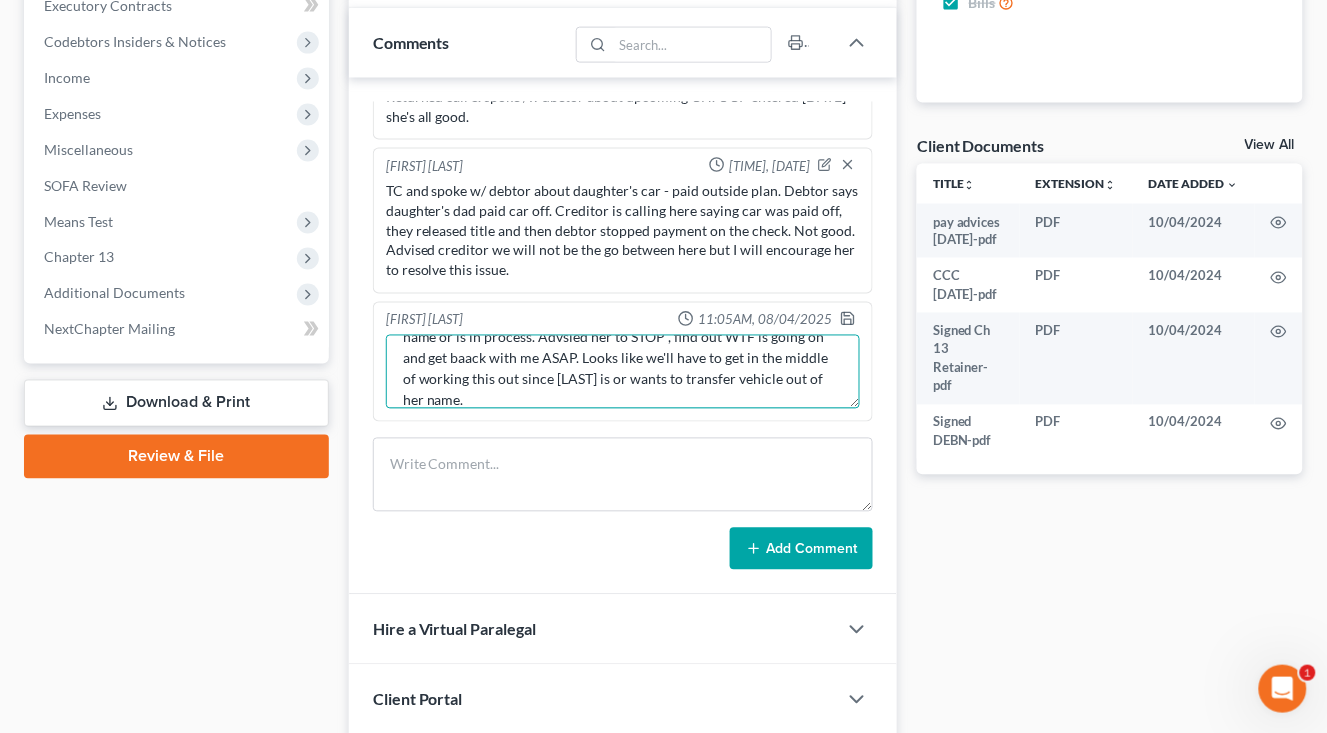 type on "Called [LAST] back to discuss and she has transferred the car out of her name or is in process. Advsied her to STOP , find out WTF is going on and get baack with me ASAP. Looks like we'll have to get in the middle of working this out since [LAST] is or wants to transfer vehicle out of her name." 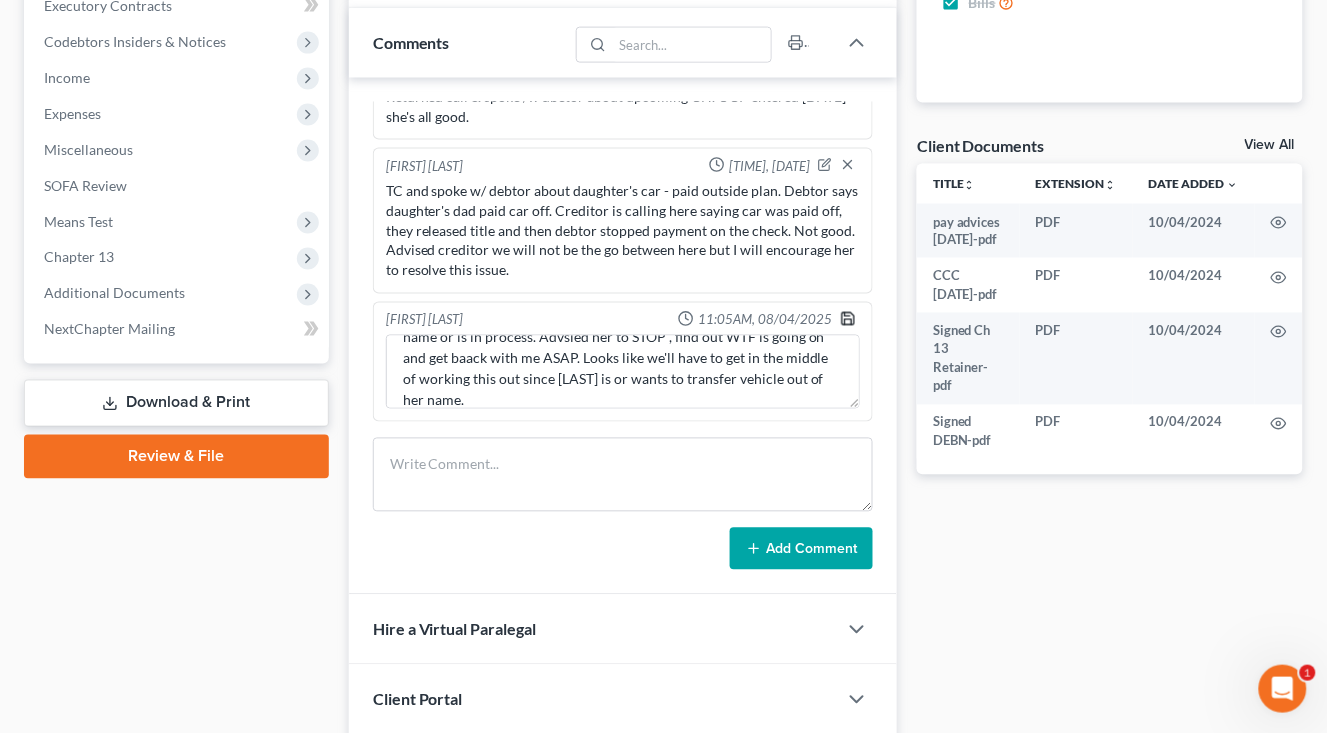 drag, startPoint x: 830, startPoint y: 317, endPoint x: 834, endPoint y: 236, distance: 81.09871 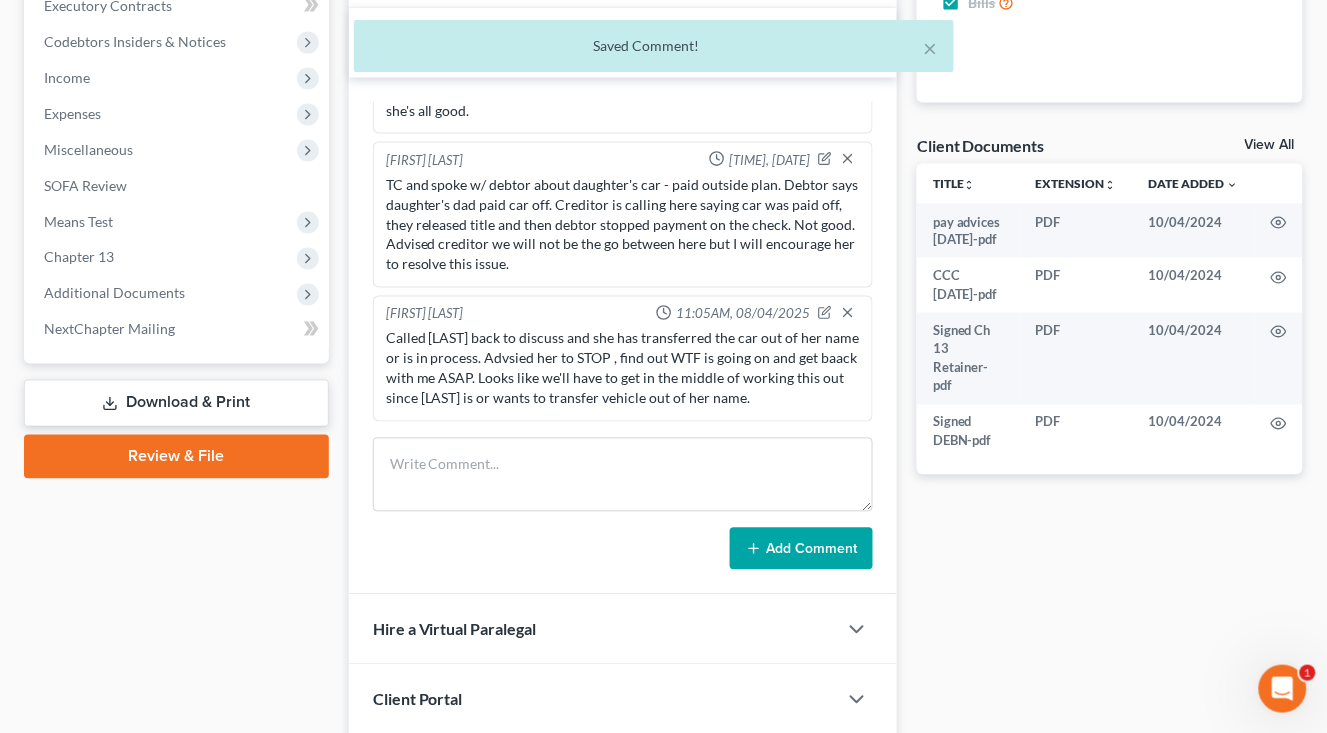 scroll, scrollTop: 745, scrollLeft: 0, axis: vertical 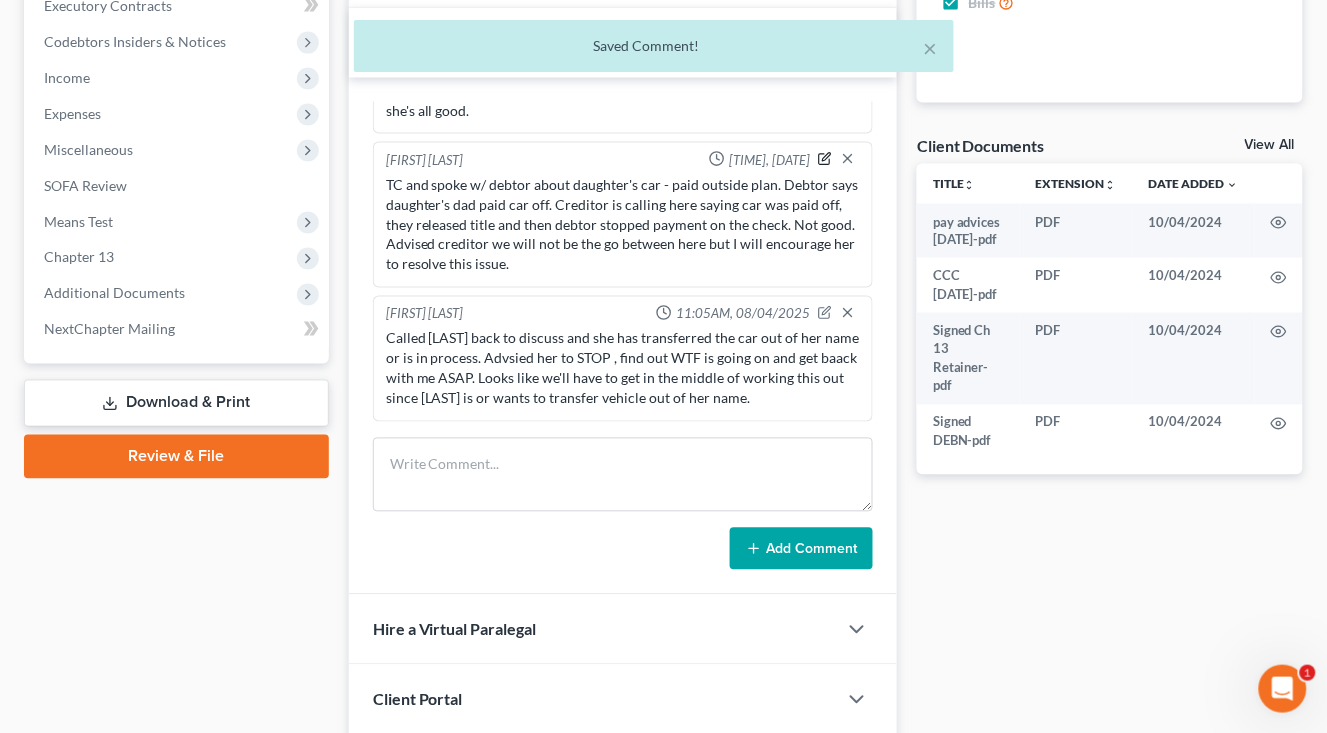 click 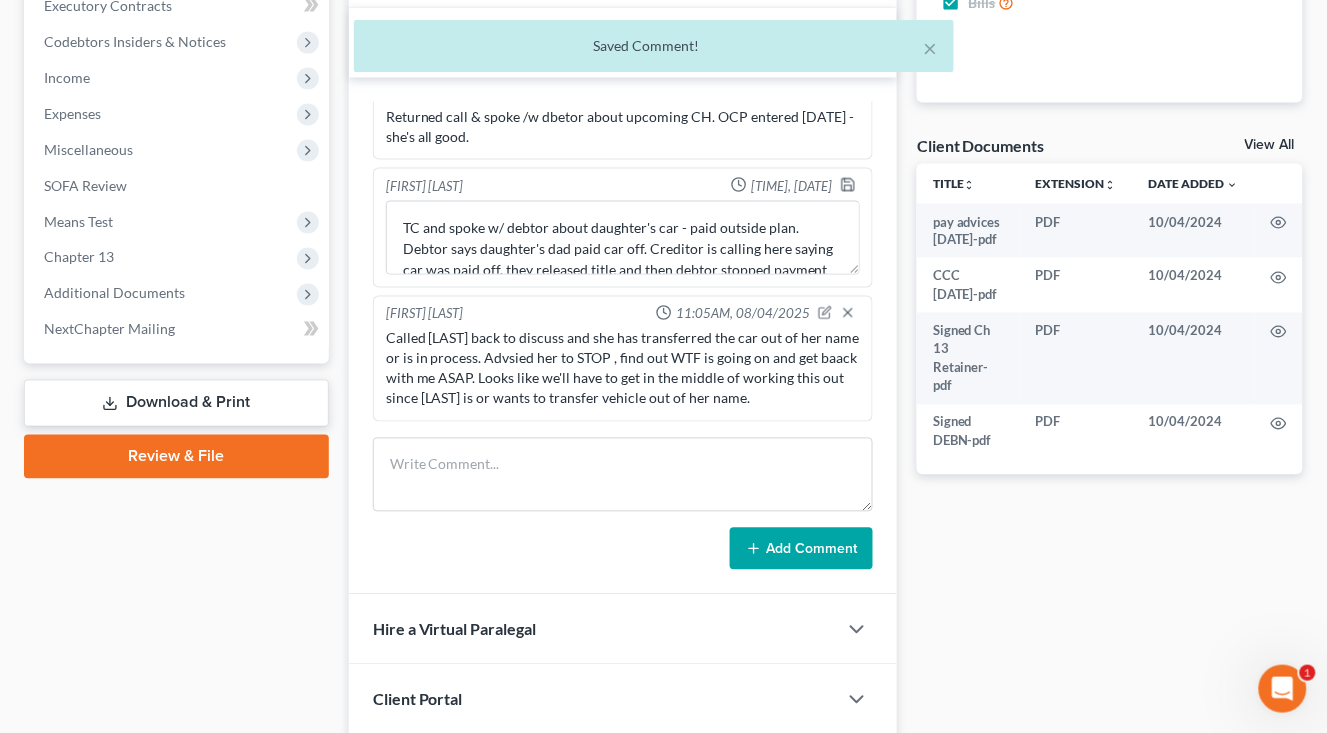 scroll, scrollTop: 720, scrollLeft: 0, axis: vertical 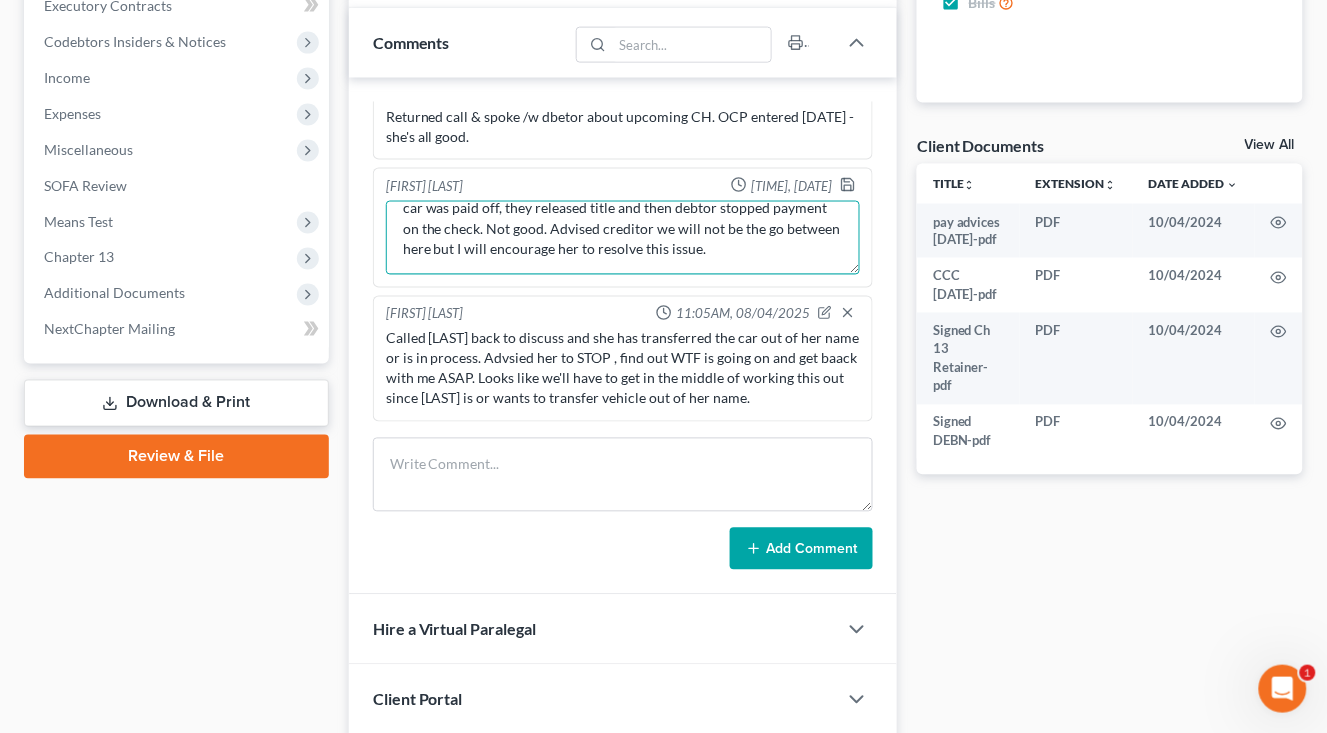 click on "TC and spoke w/ debtor about daughter's car - paid outside plan. Debtor says daughter's dad paid car off. Creditor is calling here saying car was paid off, they released title and then debtor stopped payment on the check. Not good. Advised creditor we will not be the go between here but I will encourage her to resolve this issue." at bounding box center (623, 238) 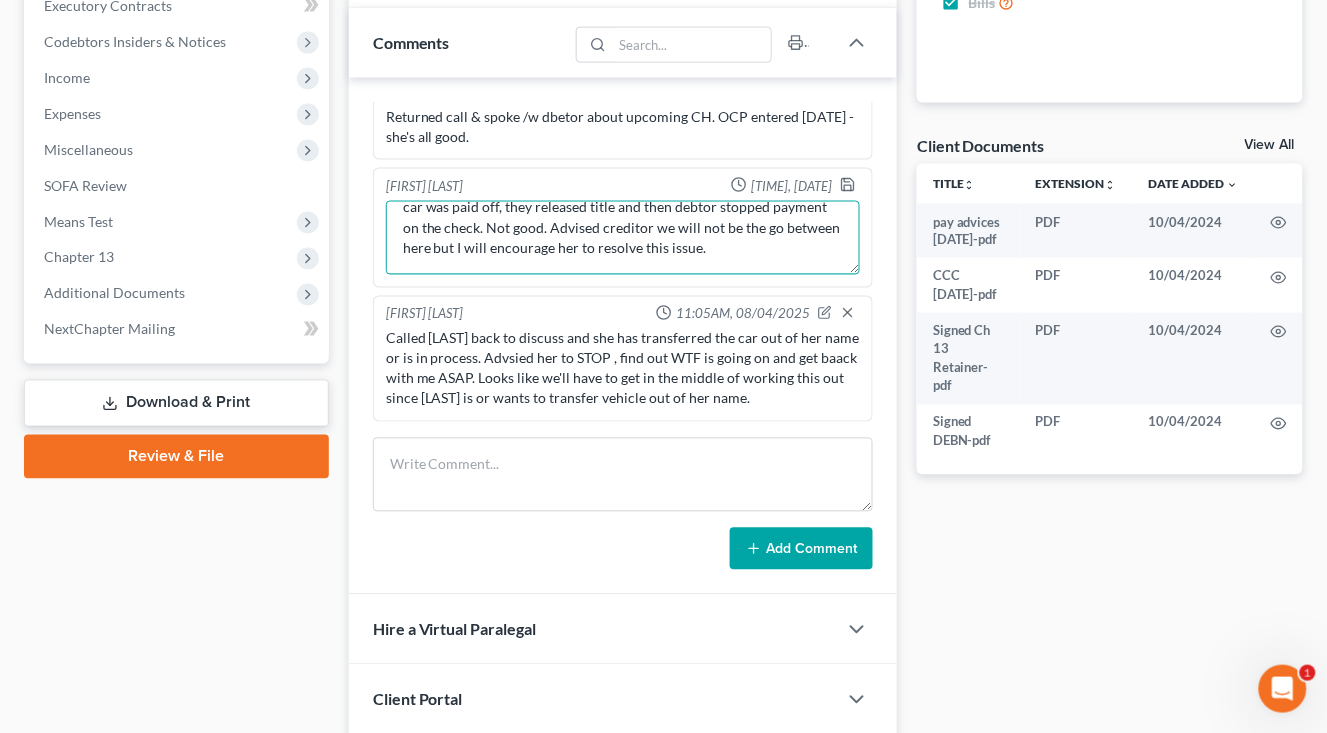 type on "TC and spoke w/ debtor about daughter's car - paid outside plan. Debtor says daughter's dad paid car off. Creditor is calling here saying car was paid off, they released title and then debtor stopped payment on the check. Not good. Advised creditor we will not be the go between here but I will encourage her to resolve this issue." 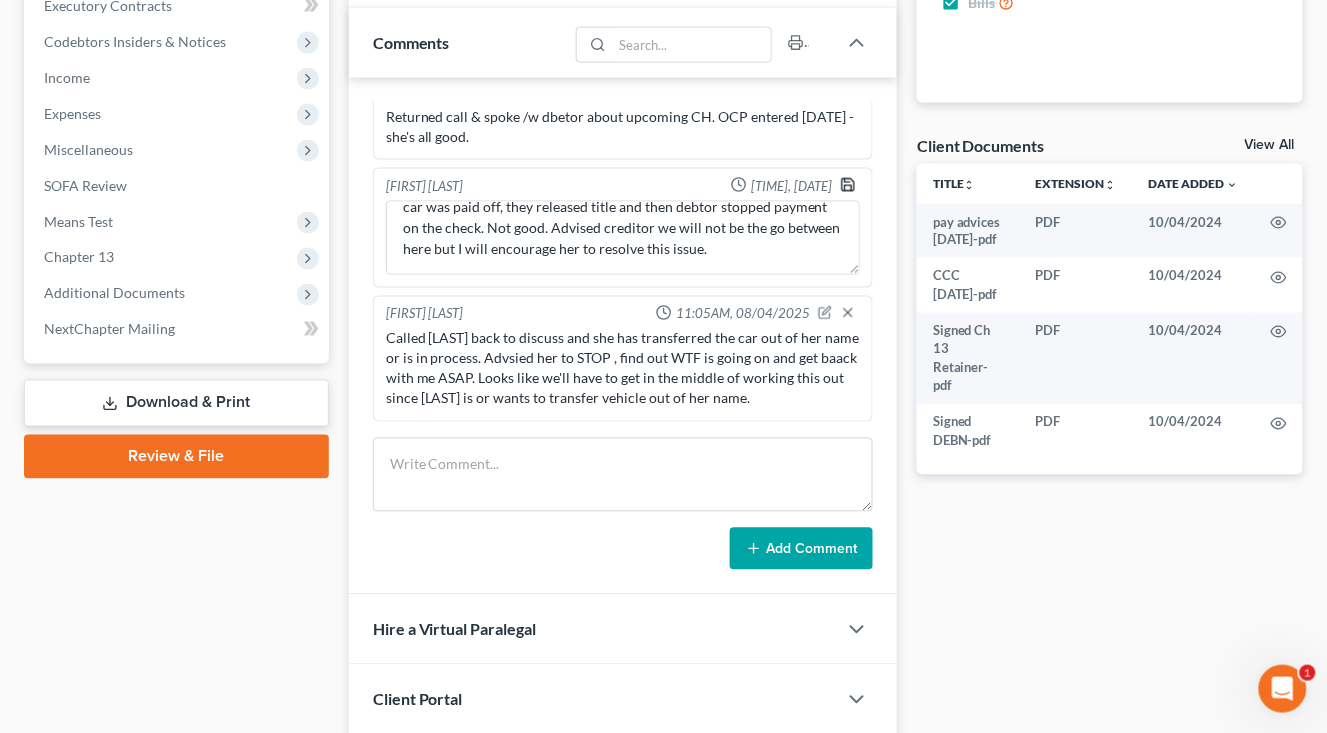 drag, startPoint x: 832, startPoint y: 164, endPoint x: 783, endPoint y: 197, distance: 59.07622 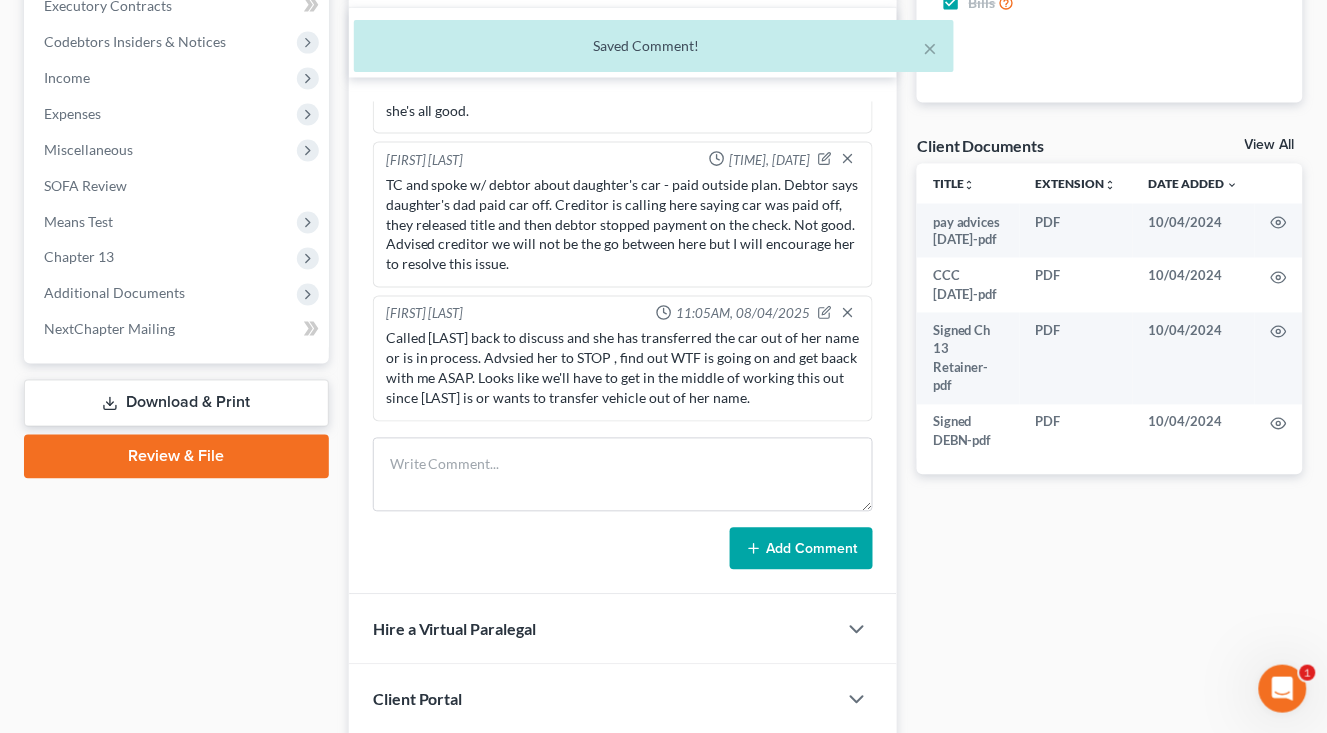 scroll, scrollTop: 745, scrollLeft: 0, axis: vertical 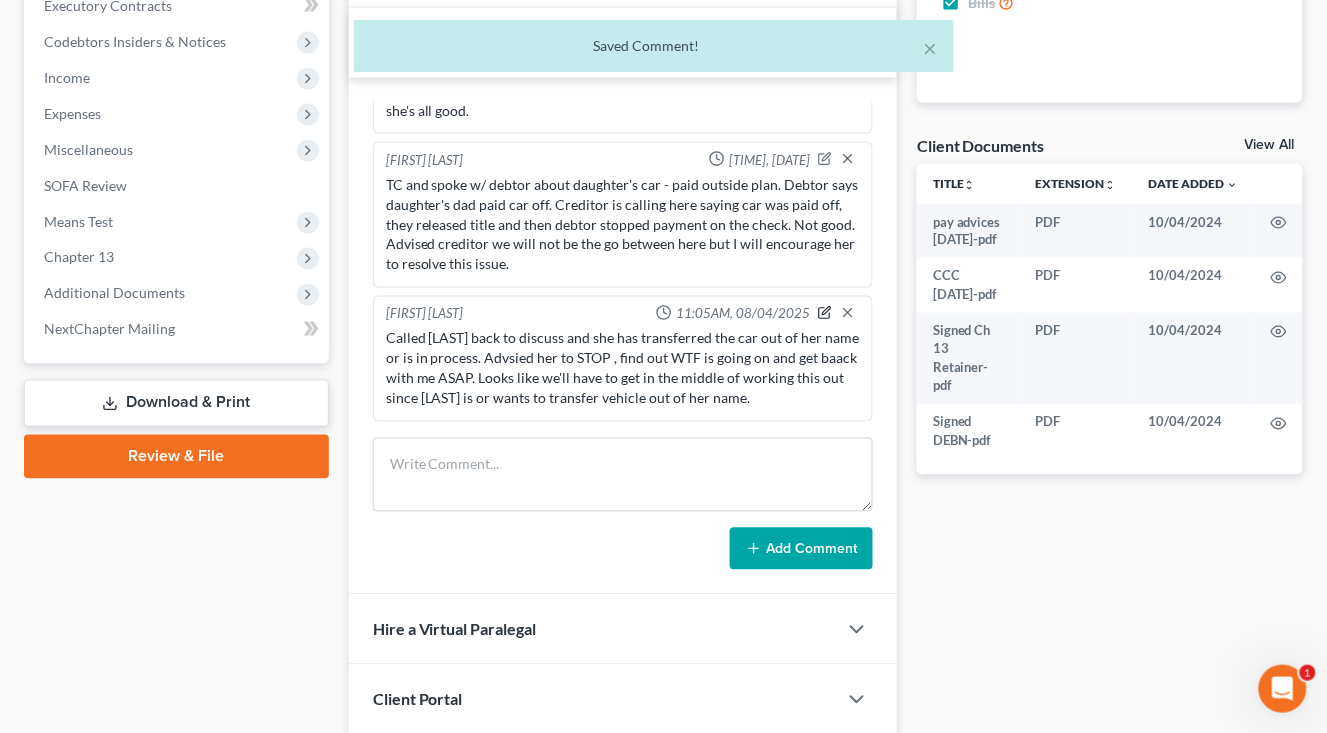 click 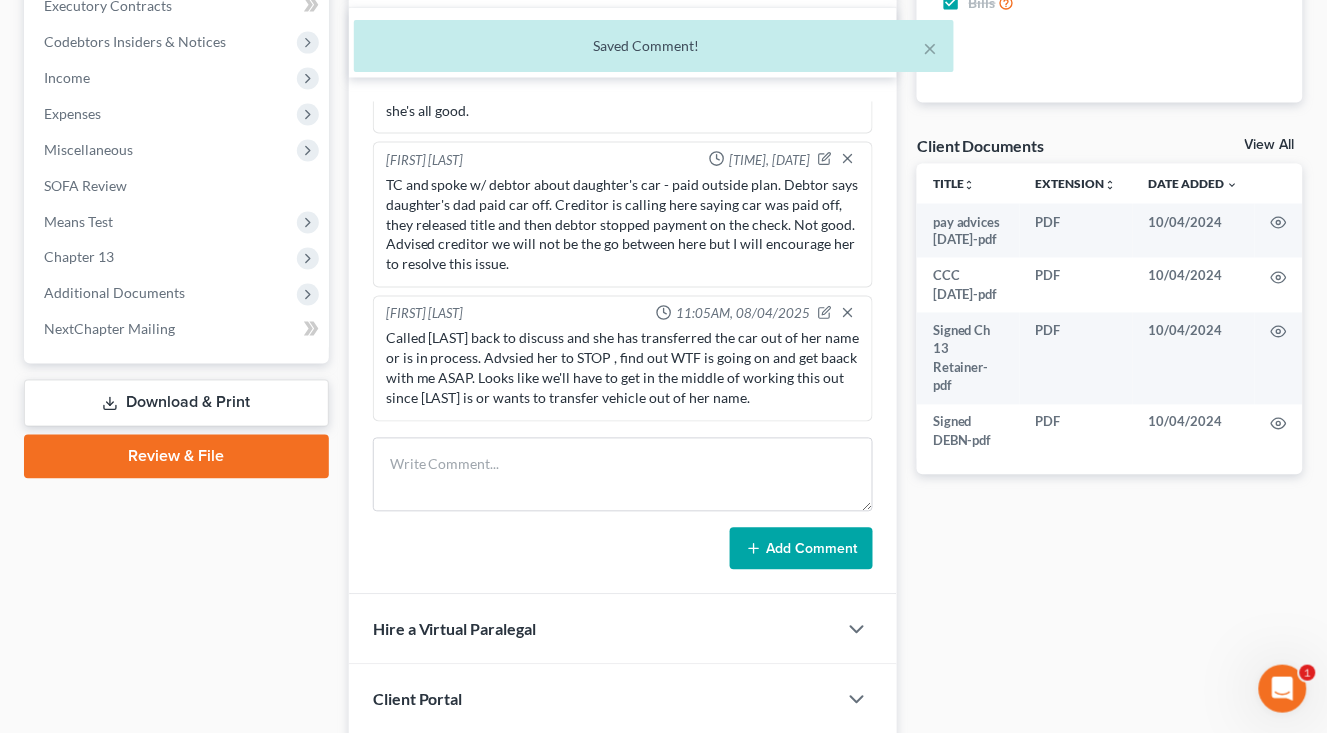 scroll, scrollTop: 720, scrollLeft: 0, axis: vertical 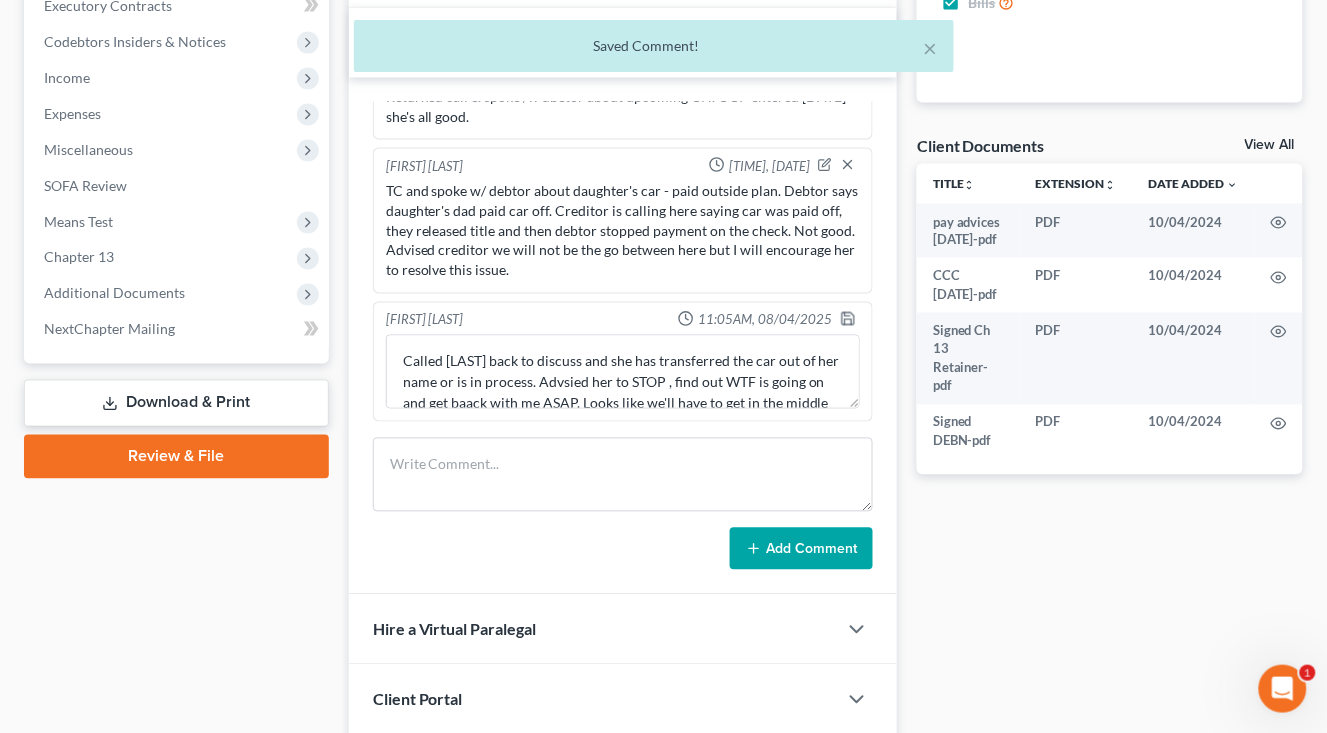 click on "[FIRST] [LAST] [TIME], [DATE]" at bounding box center [623, 321] 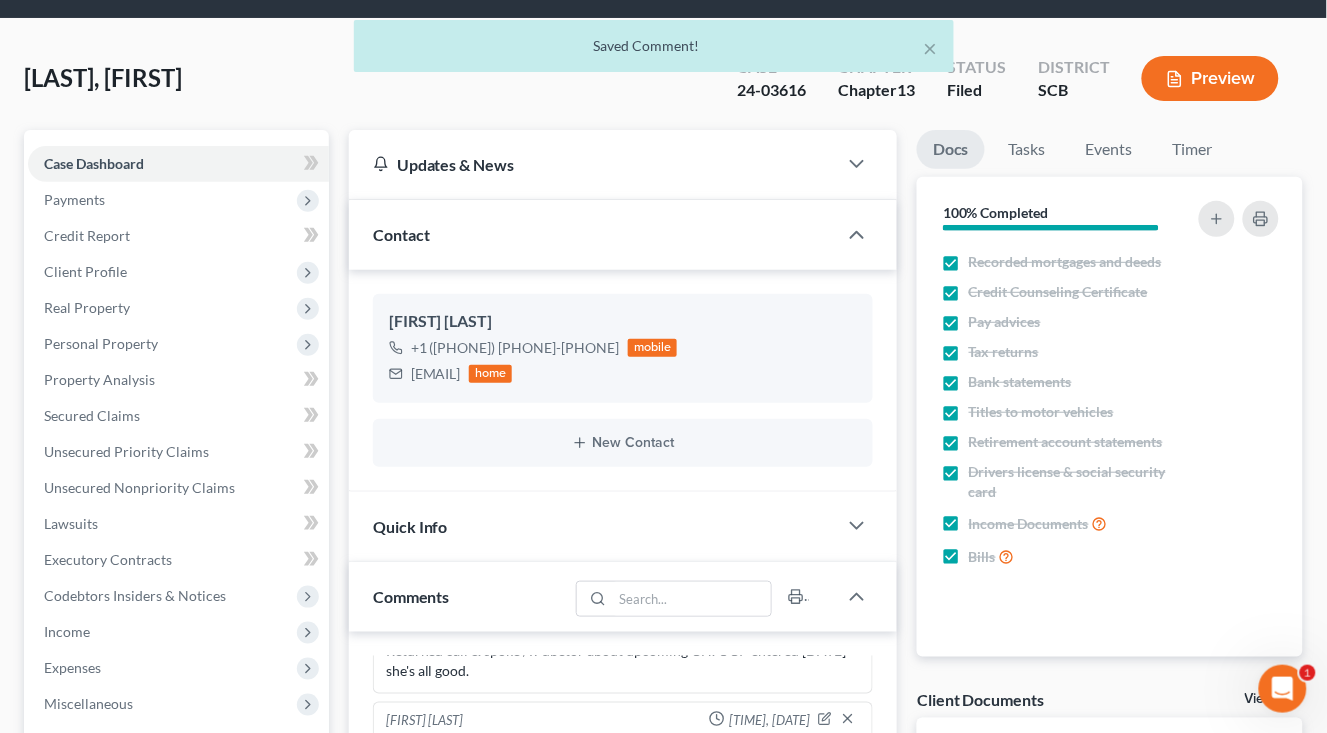 scroll, scrollTop: 0, scrollLeft: 0, axis: both 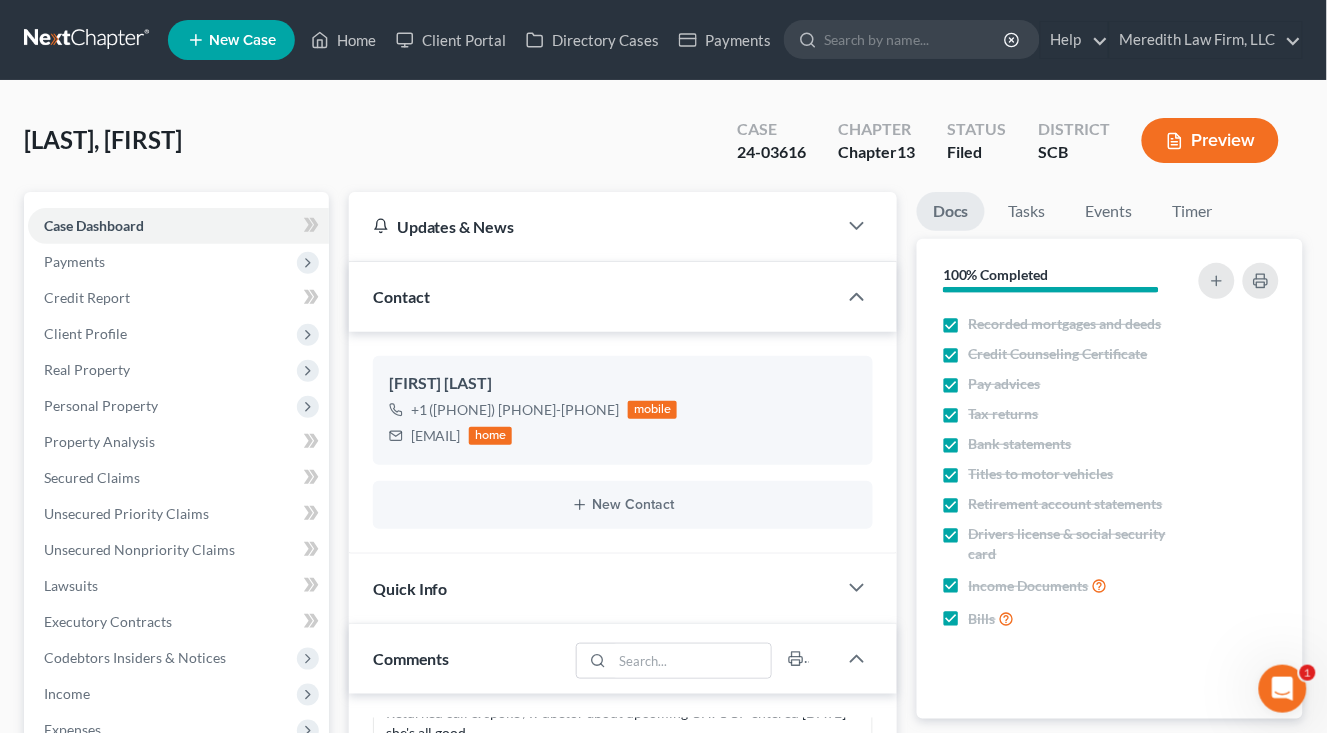 click at bounding box center [88, 40] 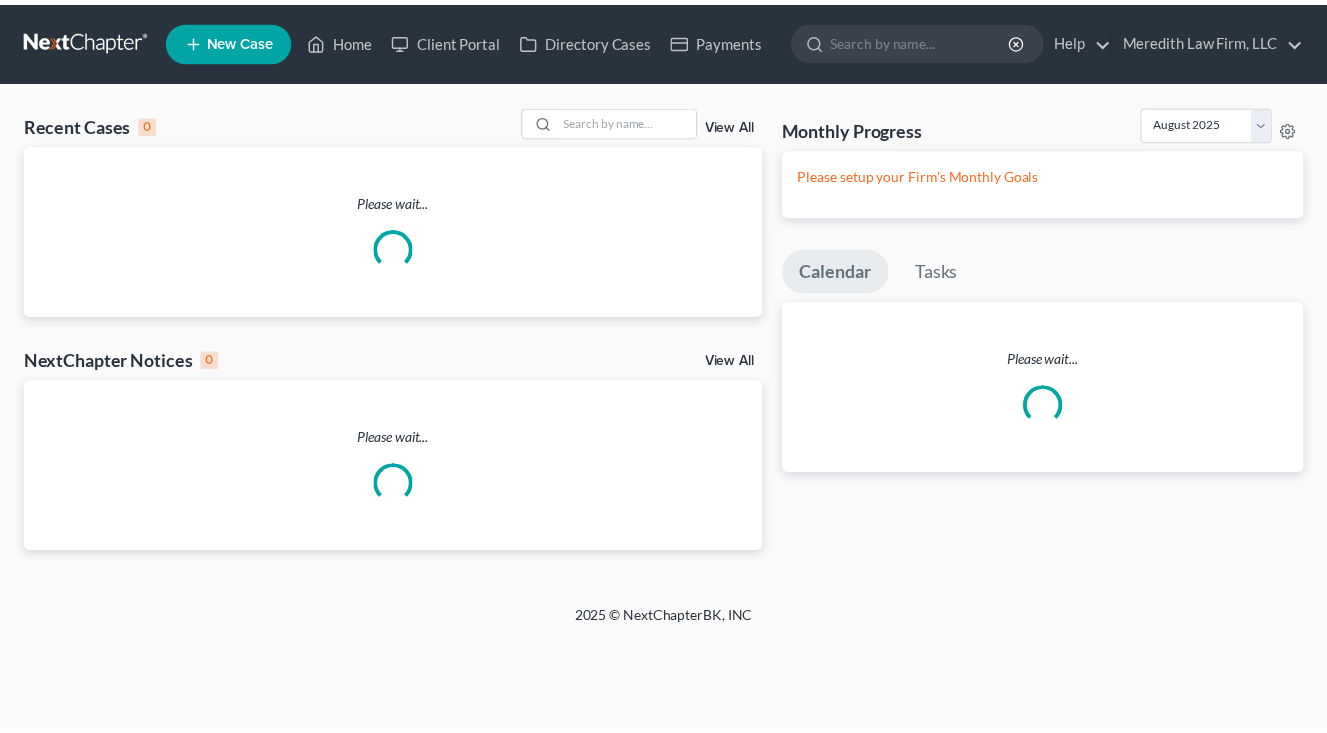 scroll, scrollTop: 0, scrollLeft: 0, axis: both 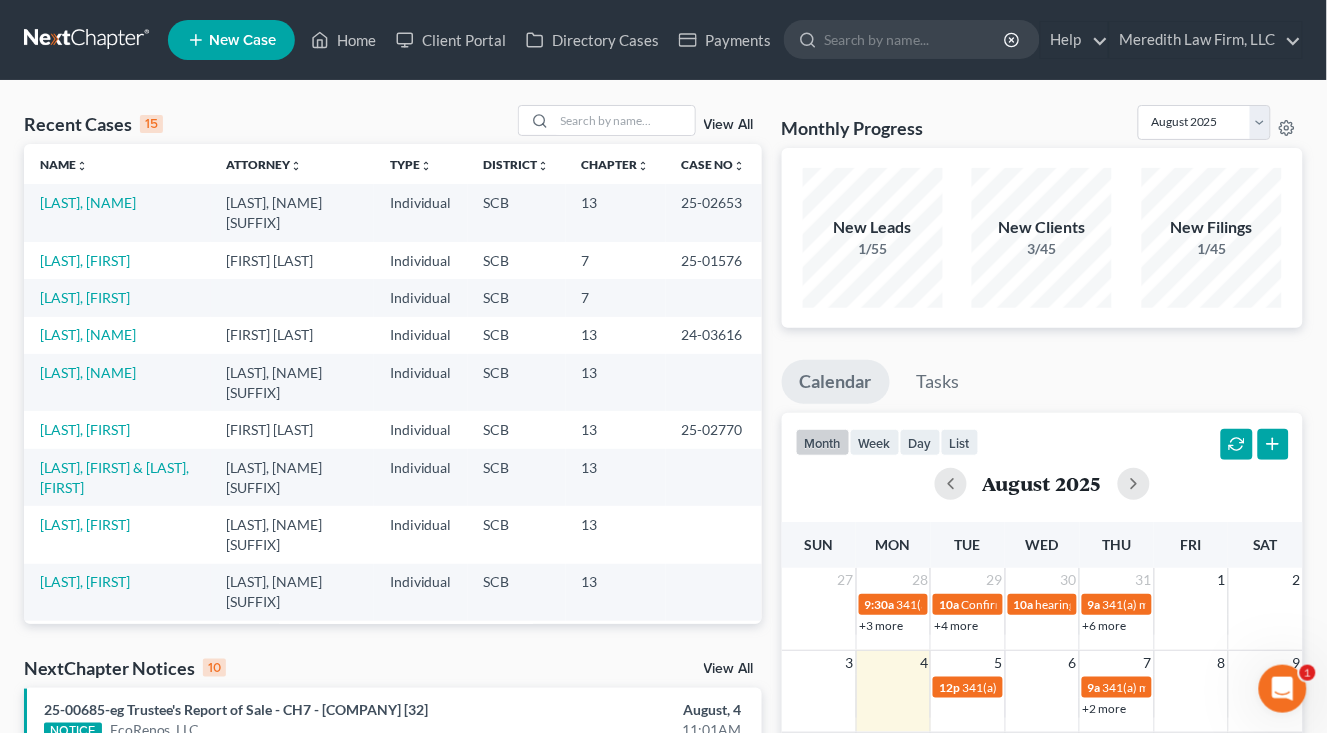drag, startPoint x: 1012, startPoint y: 103, endPoint x: 824, endPoint y: 135, distance: 190.70396 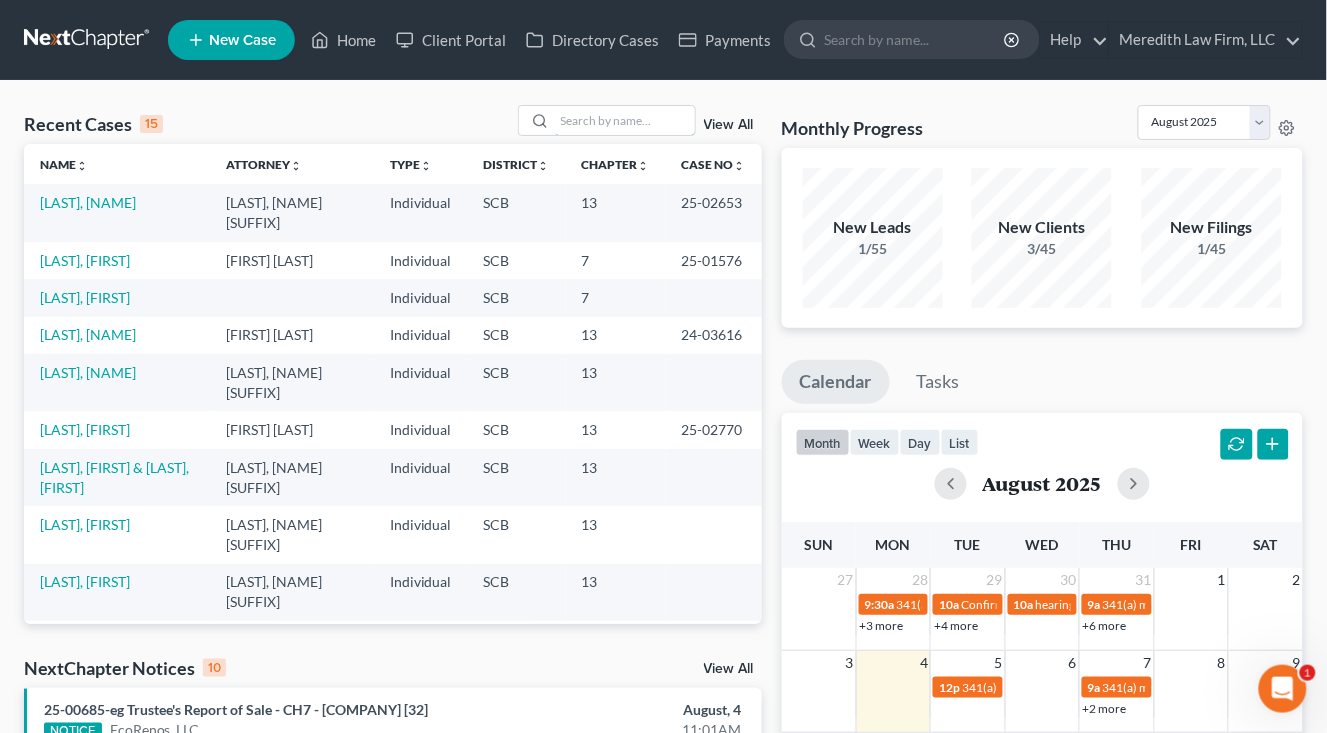 click at bounding box center (625, 120) 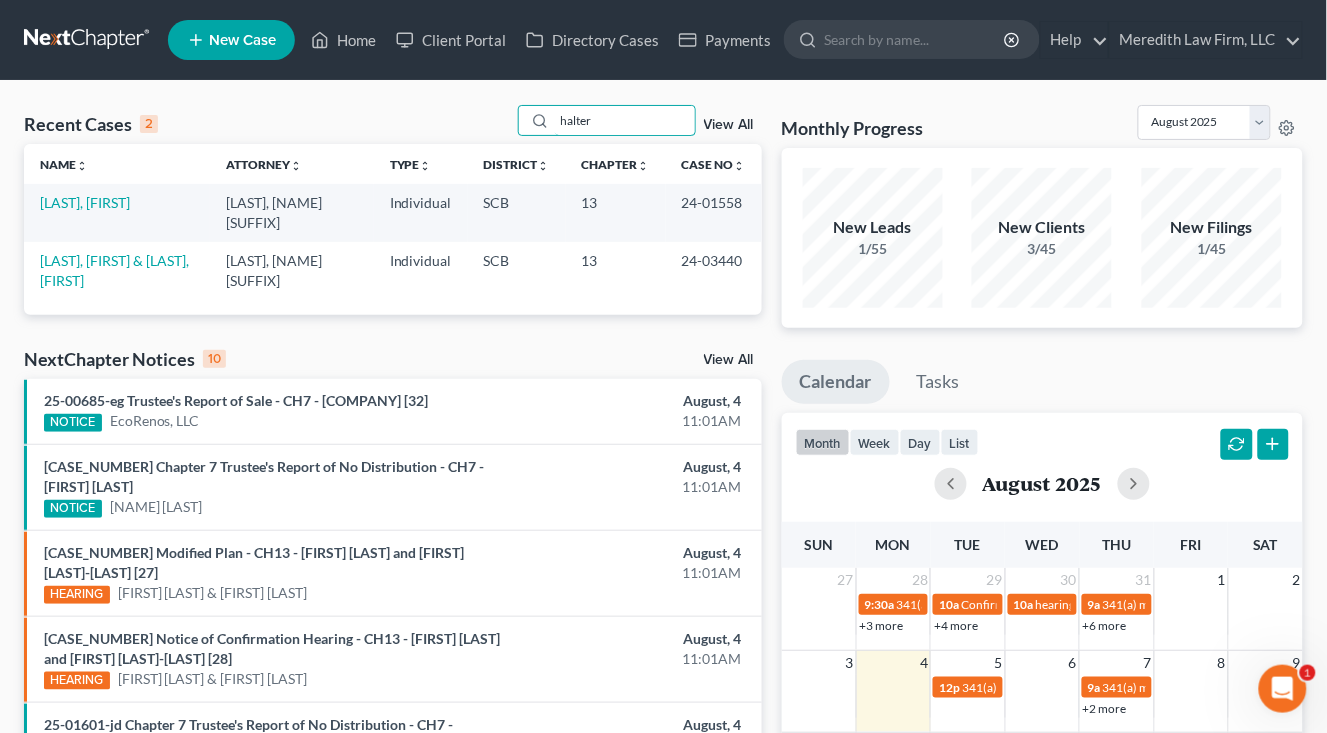 type on "halter" 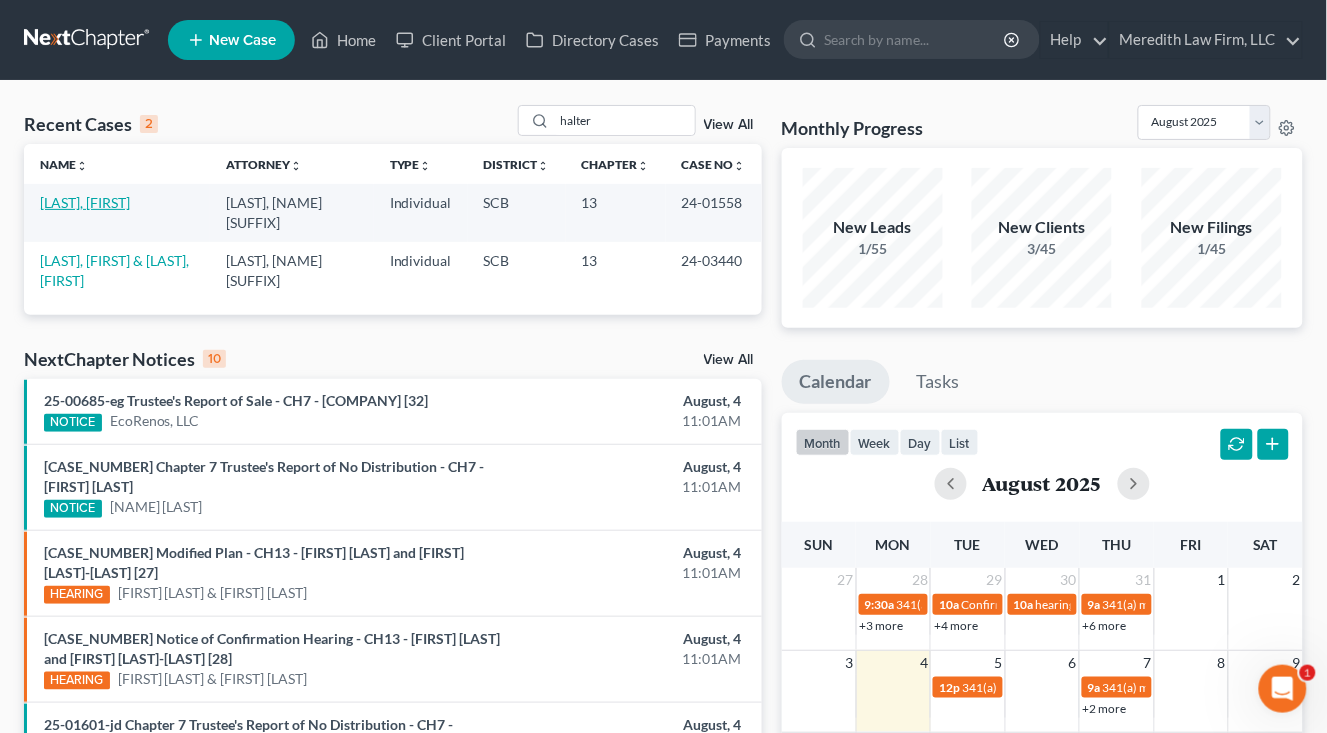 click on "[LAST], [FIRST]" at bounding box center (85, 202) 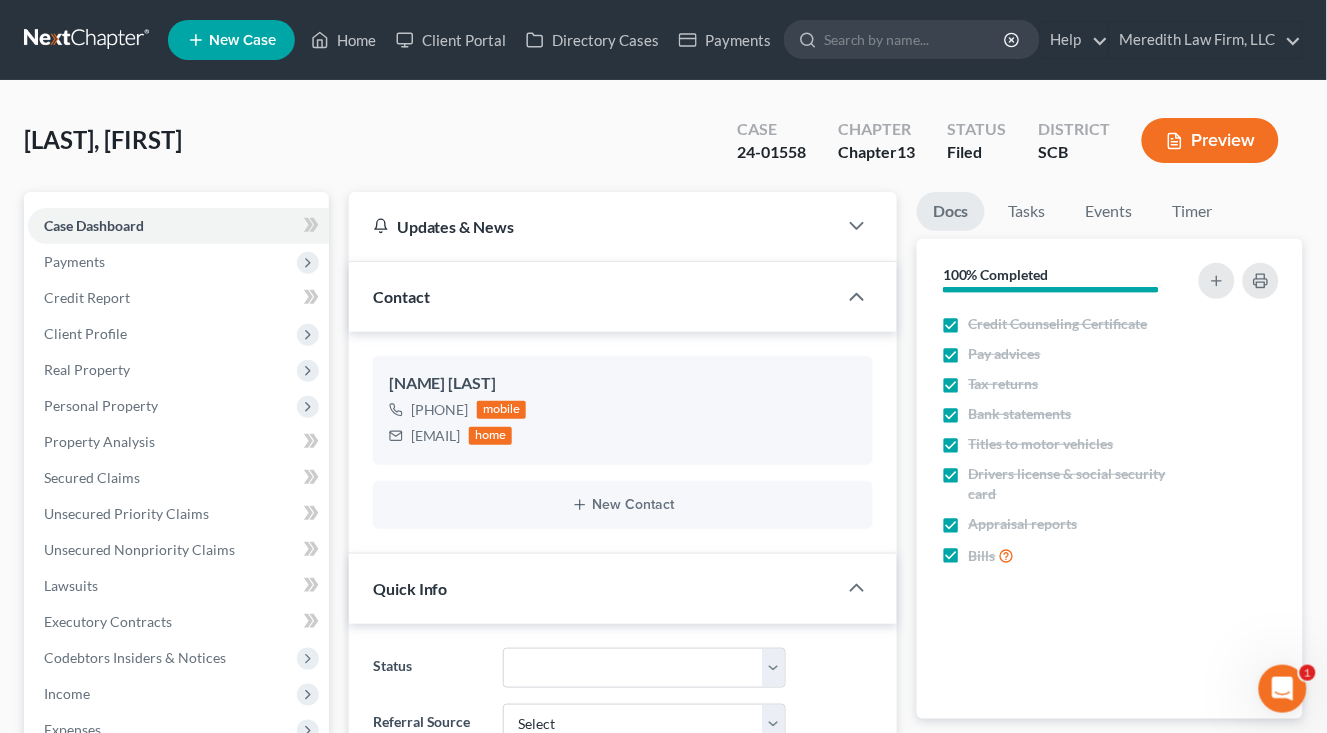 select on "1" 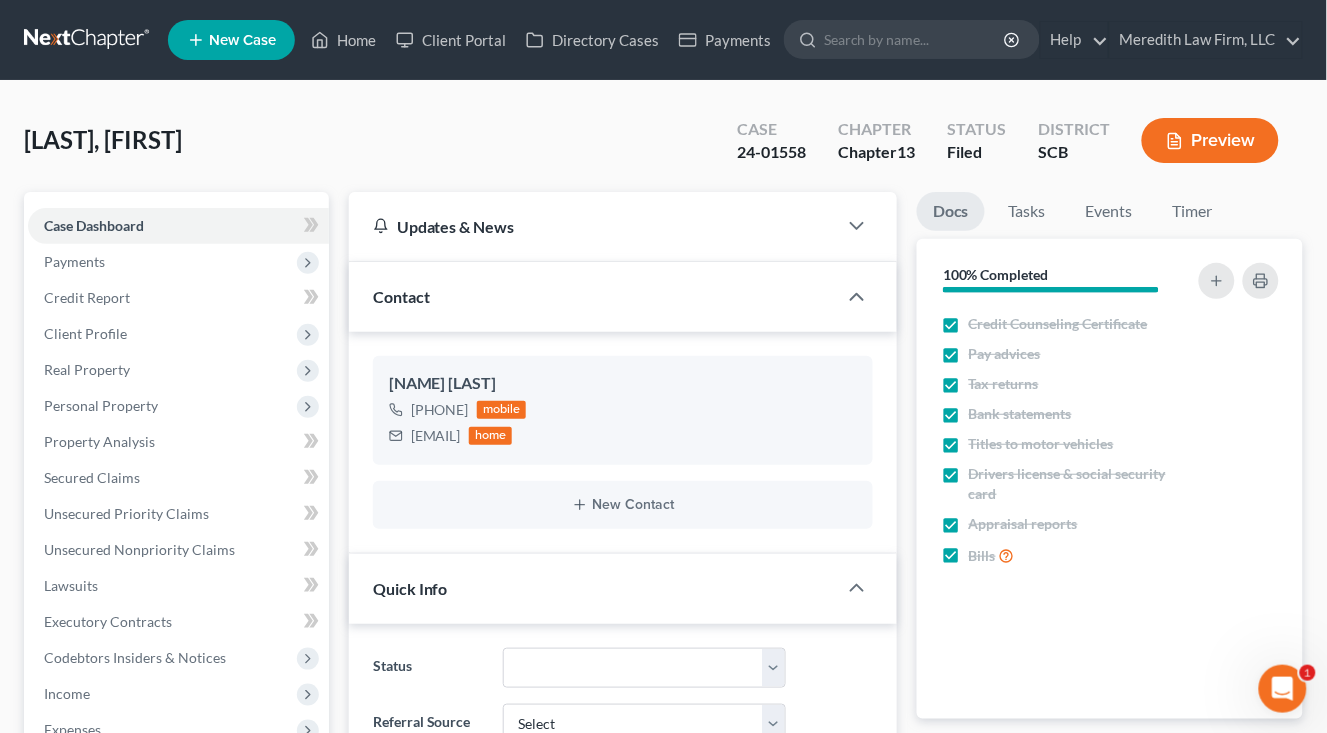 scroll, scrollTop: 1992, scrollLeft: 0, axis: vertical 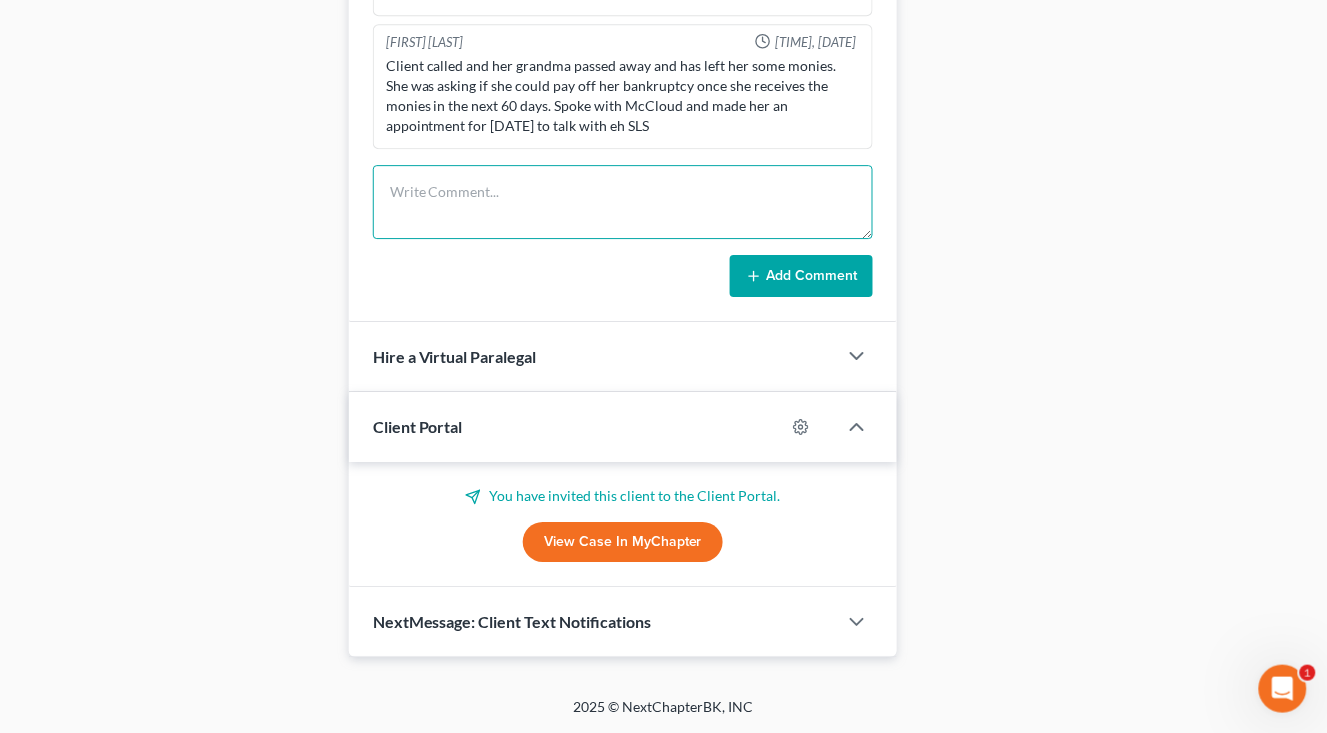 click at bounding box center [623, 202] 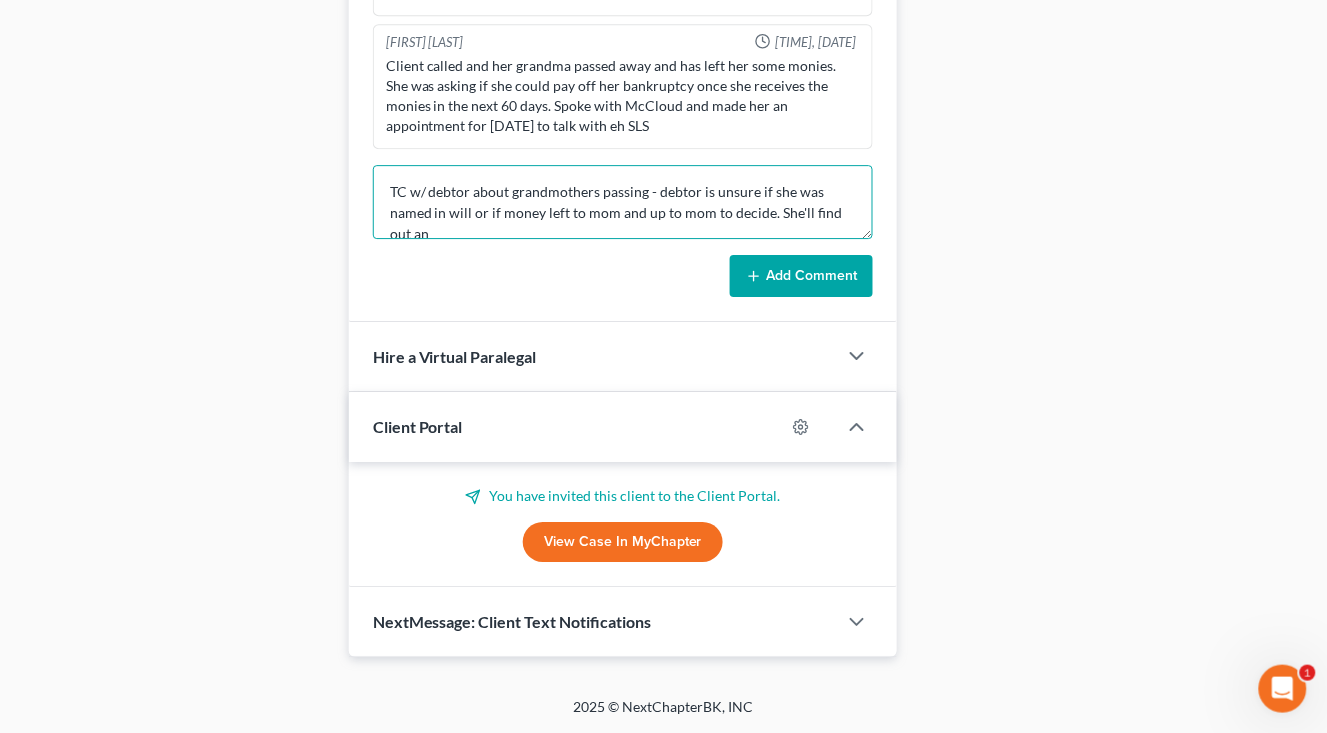 scroll, scrollTop: 3, scrollLeft: 0, axis: vertical 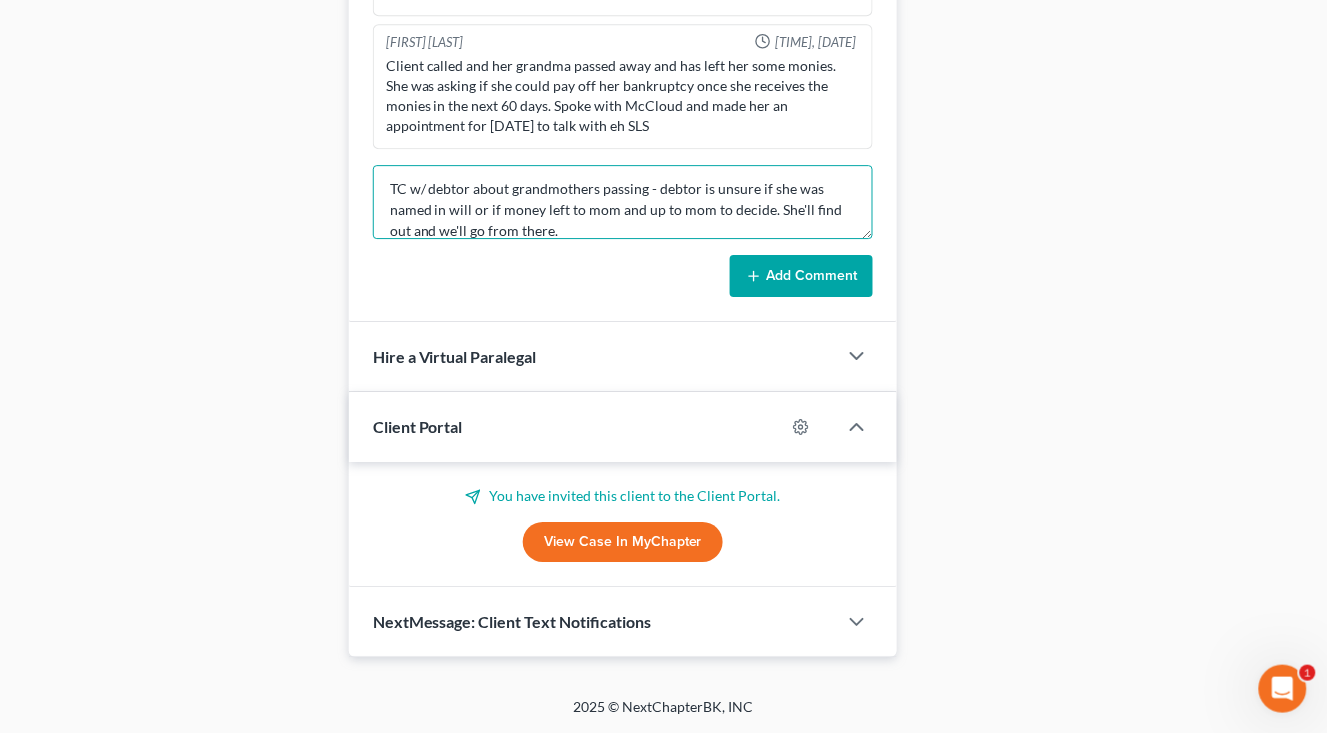 type on "TC w/  debtor about grandmothers passing - debtor is unsure if she was named in will or if money left to mom and up to mom to decide. She'll find out and we'll go from there." 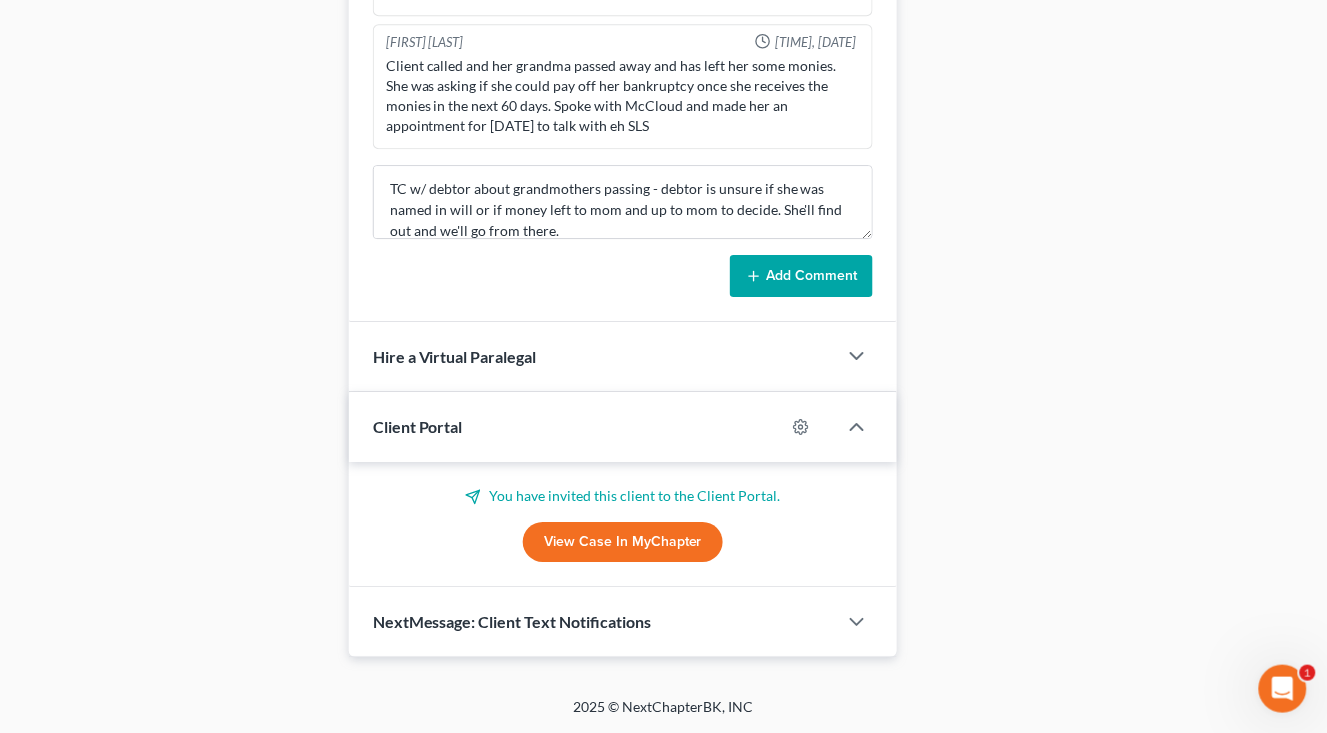 click on "Add Comment" at bounding box center [801, 276] 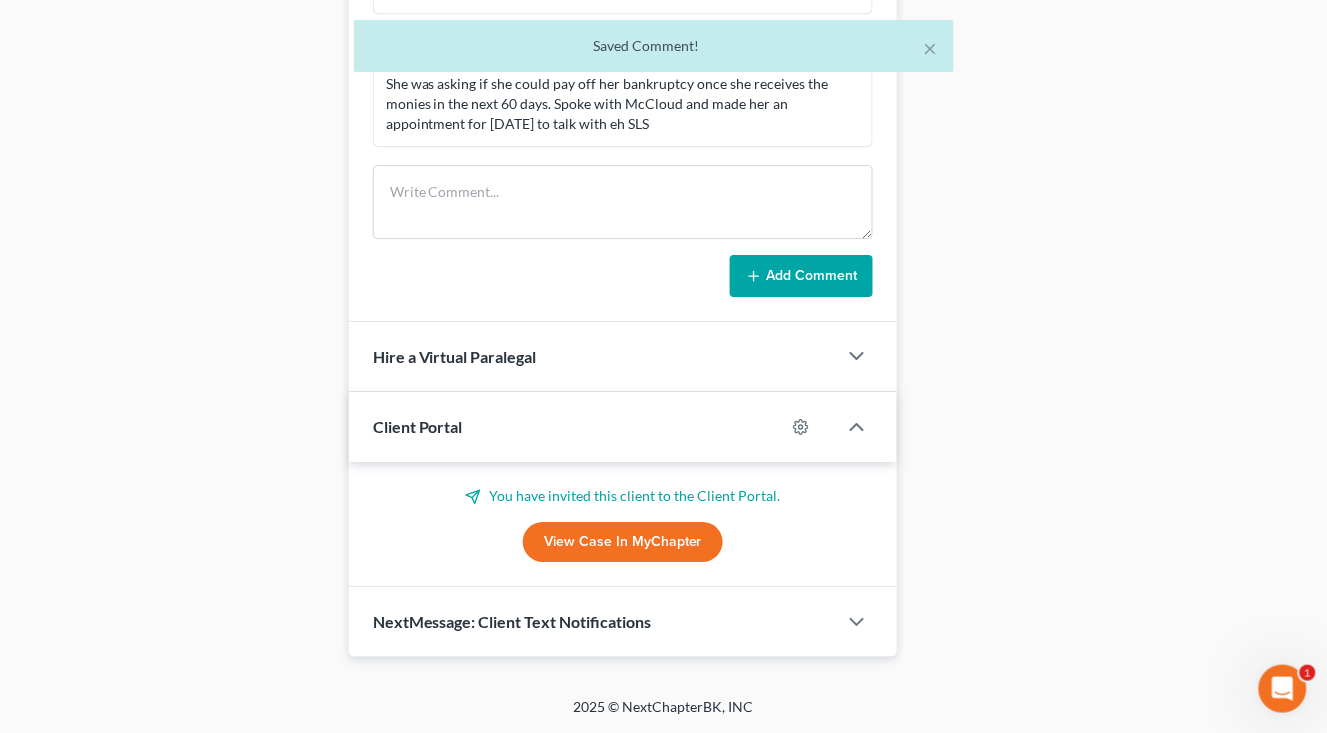 scroll, scrollTop: 0, scrollLeft: 0, axis: both 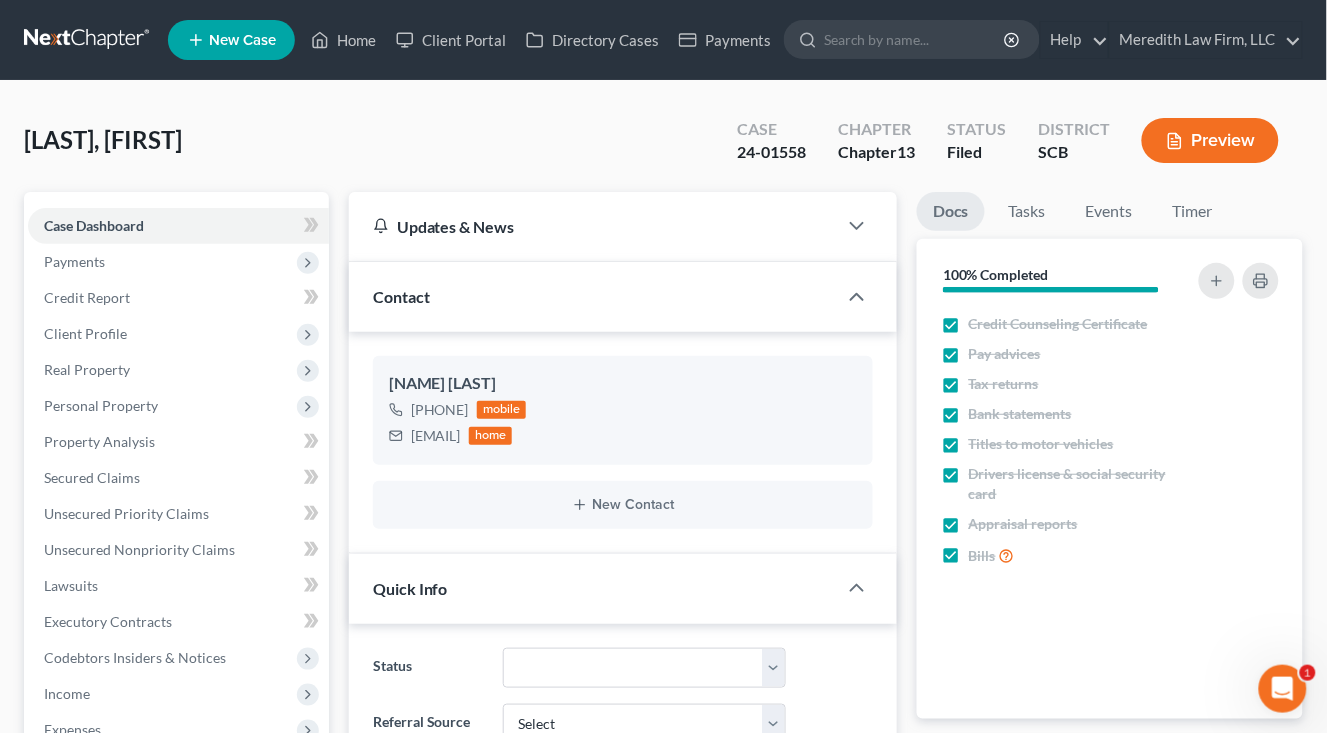 click at bounding box center (88, 40) 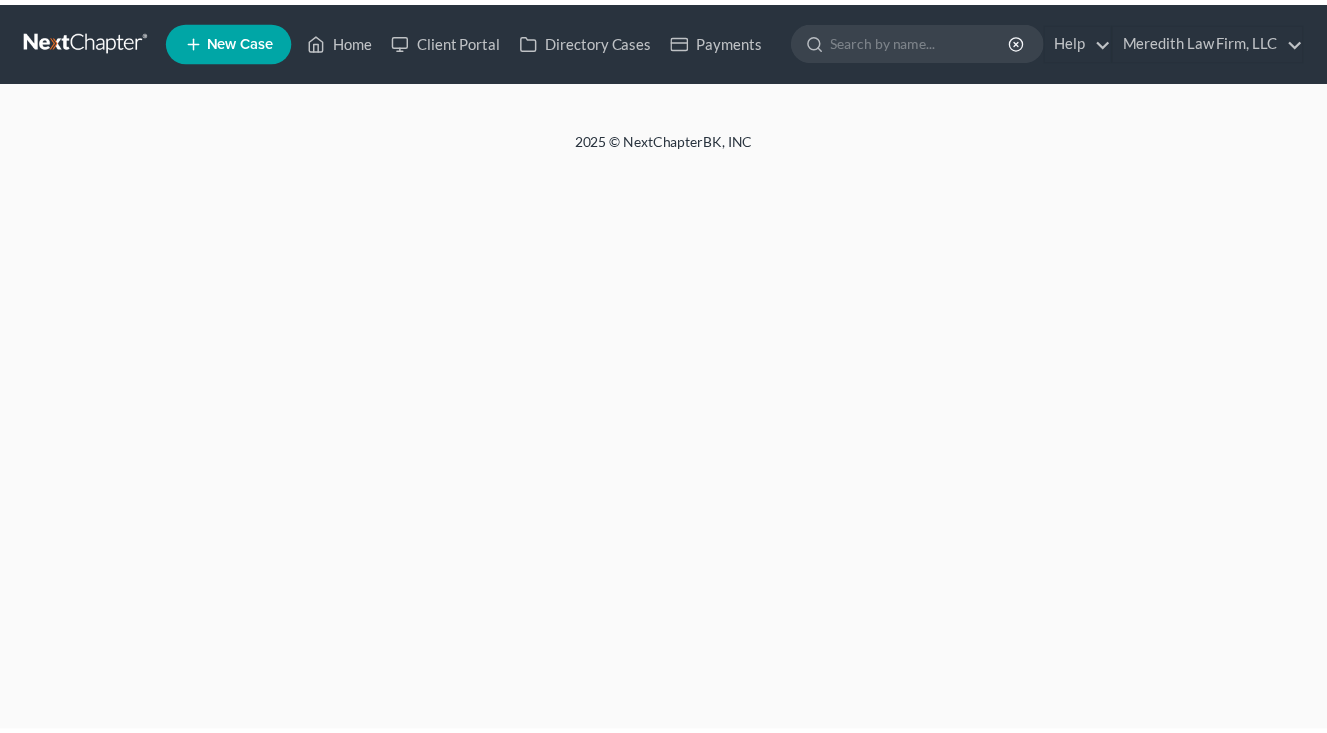 scroll, scrollTop: 0, scrollLeft: 0, axis: both 